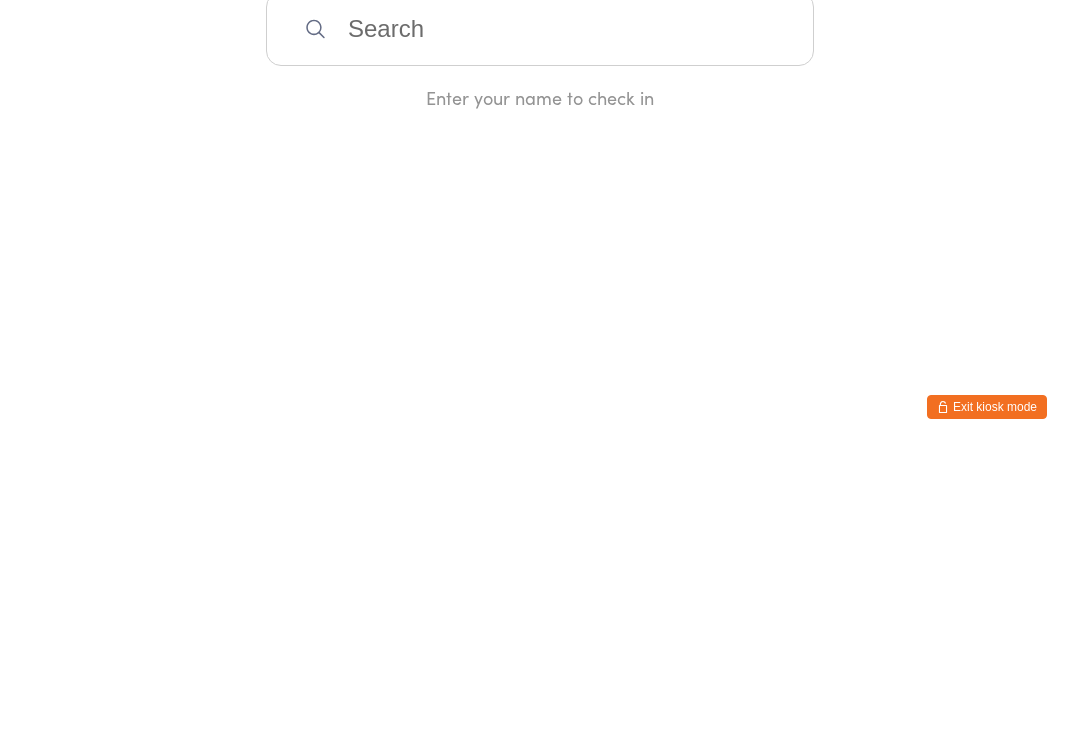 scroll, scrollTop: 288, scrollLeft: 0, axis: vertical 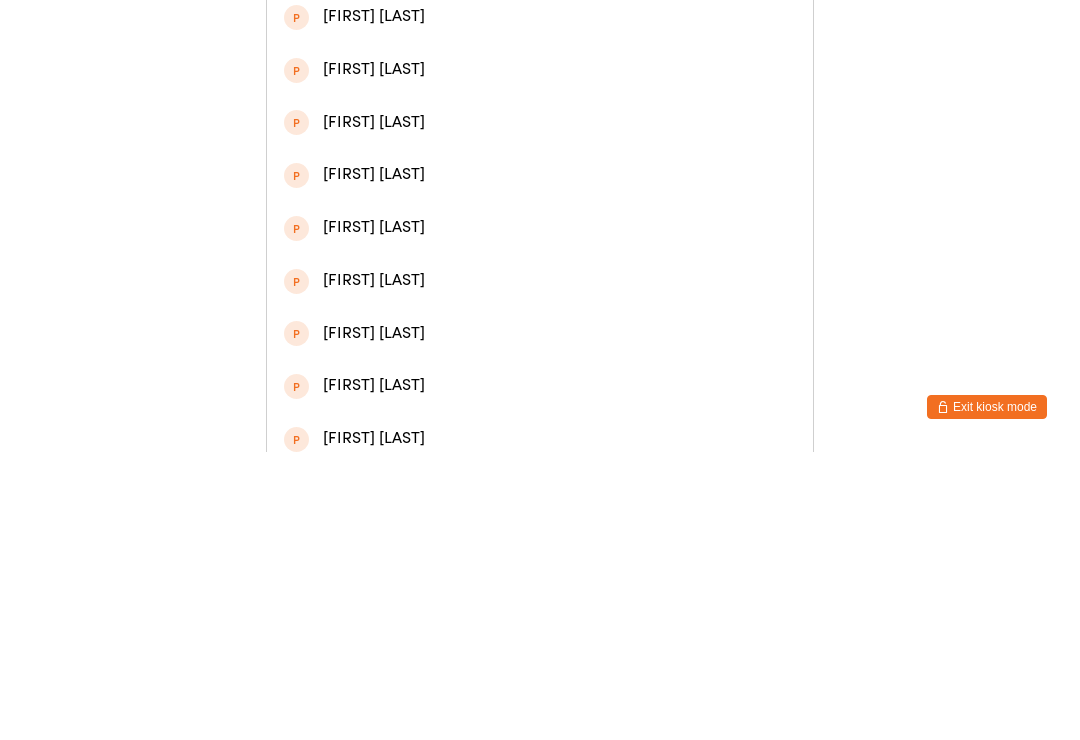 type on "[LAST]" 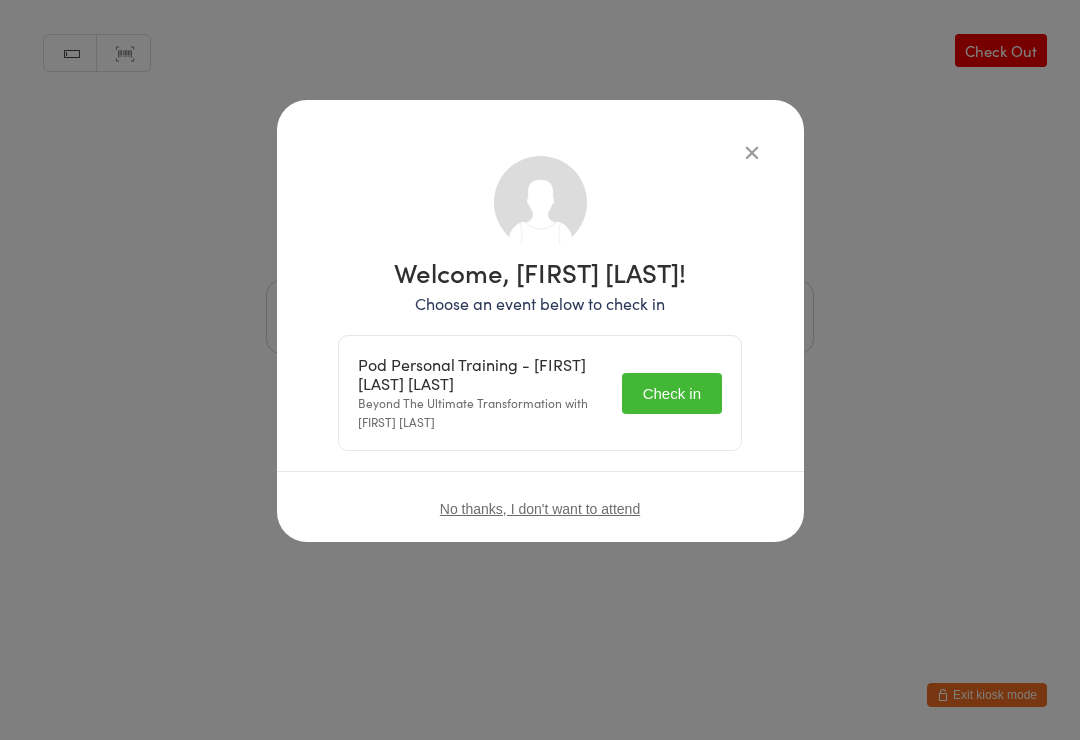 click on "Check in" at bounding box center (672, 393) 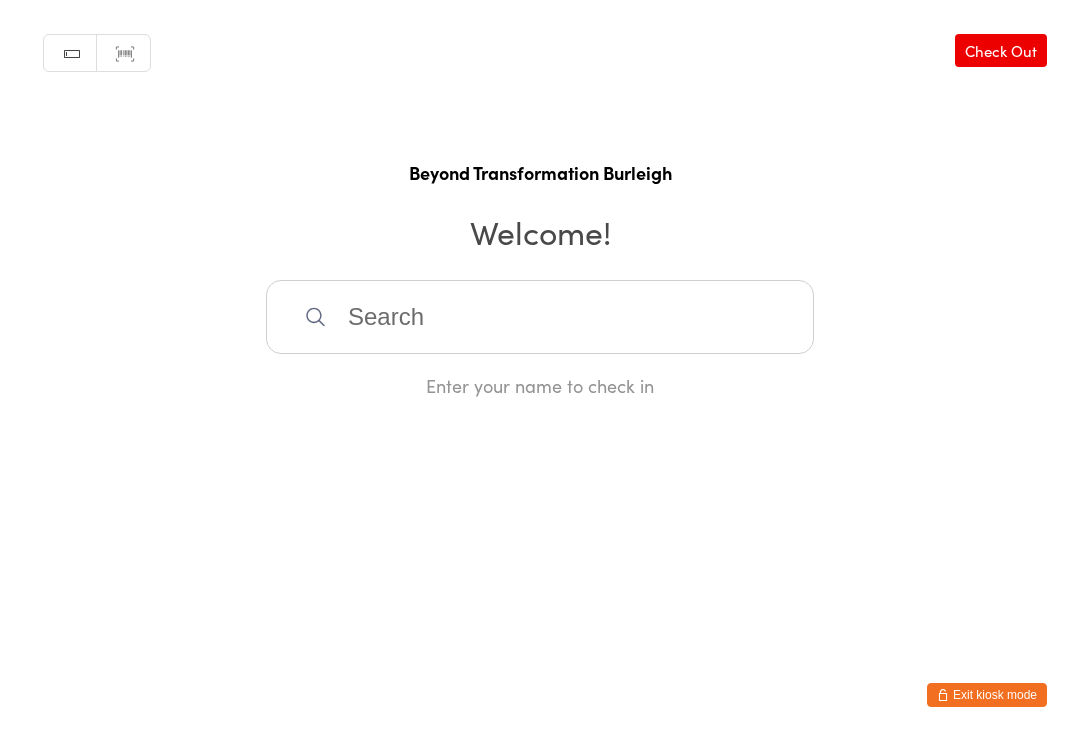 click on "Manual search Scanner input Check Out Beyond Transformation Burleigh Welcome! Enter your name to check in" at bounding box center [540, 199] 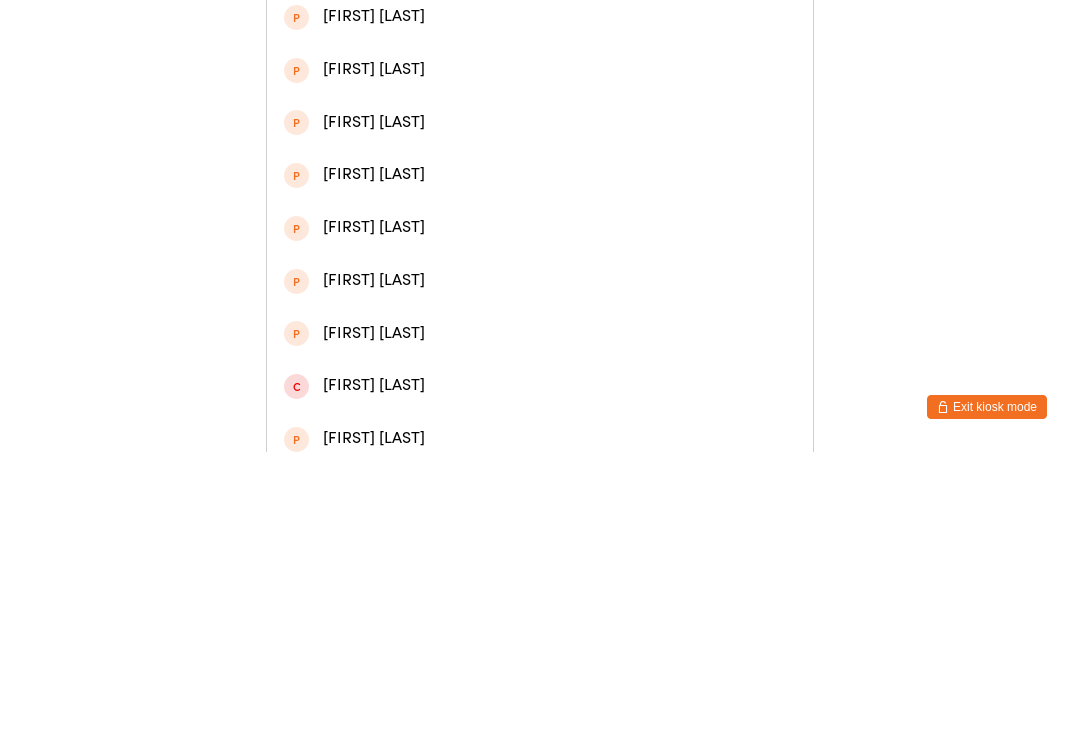 type on "Susan" 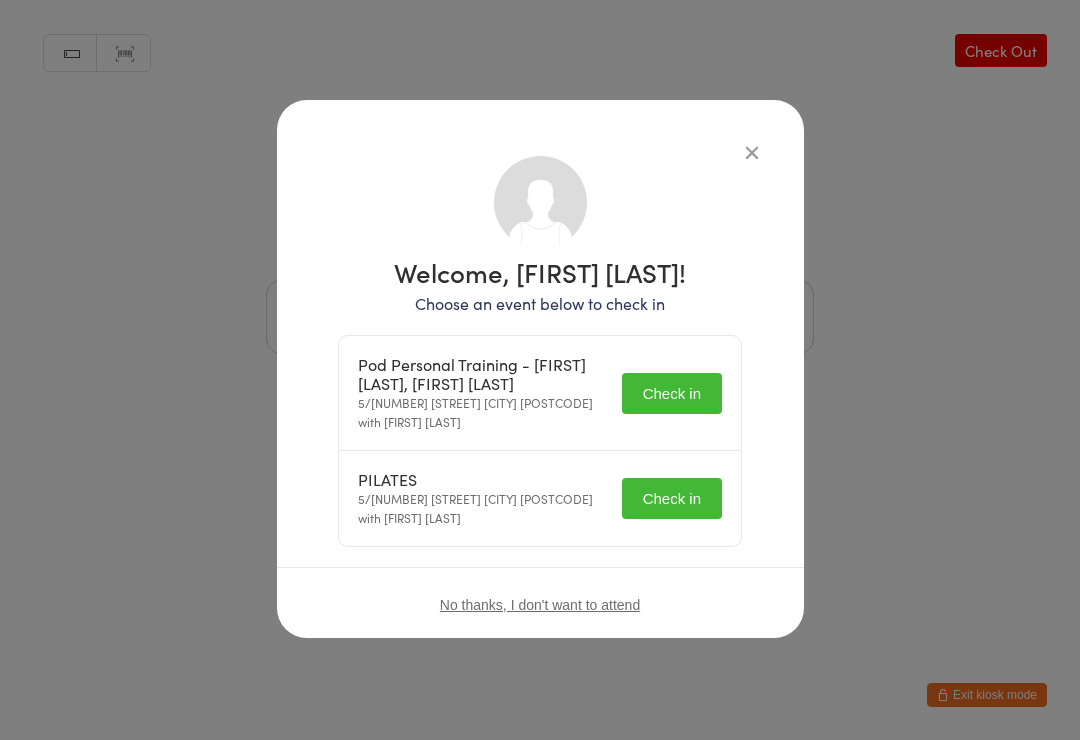 click on "Check in" at bounding box center (672, 393) 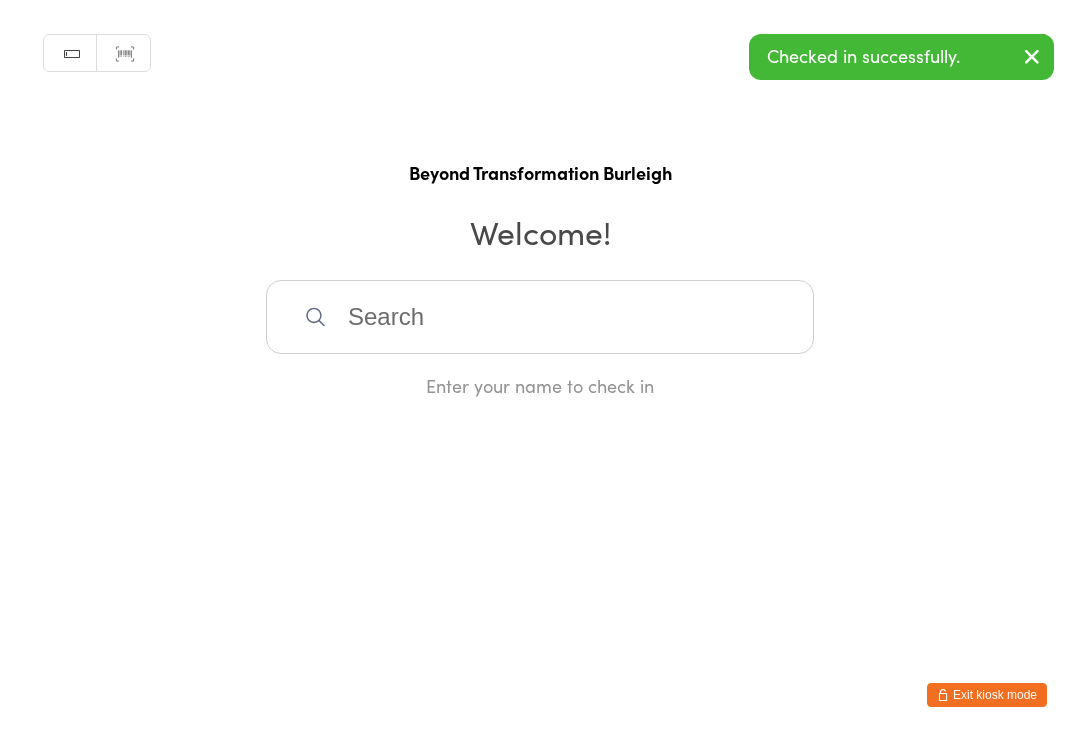 click on "You have now entered Kiosk Mode. Members will be able to check themselves in using the search field below. Click "Exit kiosk mode" below to exit Kiosk Mode at any time. Checked in successfully. Manual search Scanner input Check Out Beyond Transformation Burleigh Welcome! Enter your name to check in Exit kiosk mode" at bounding box center [540, 370] 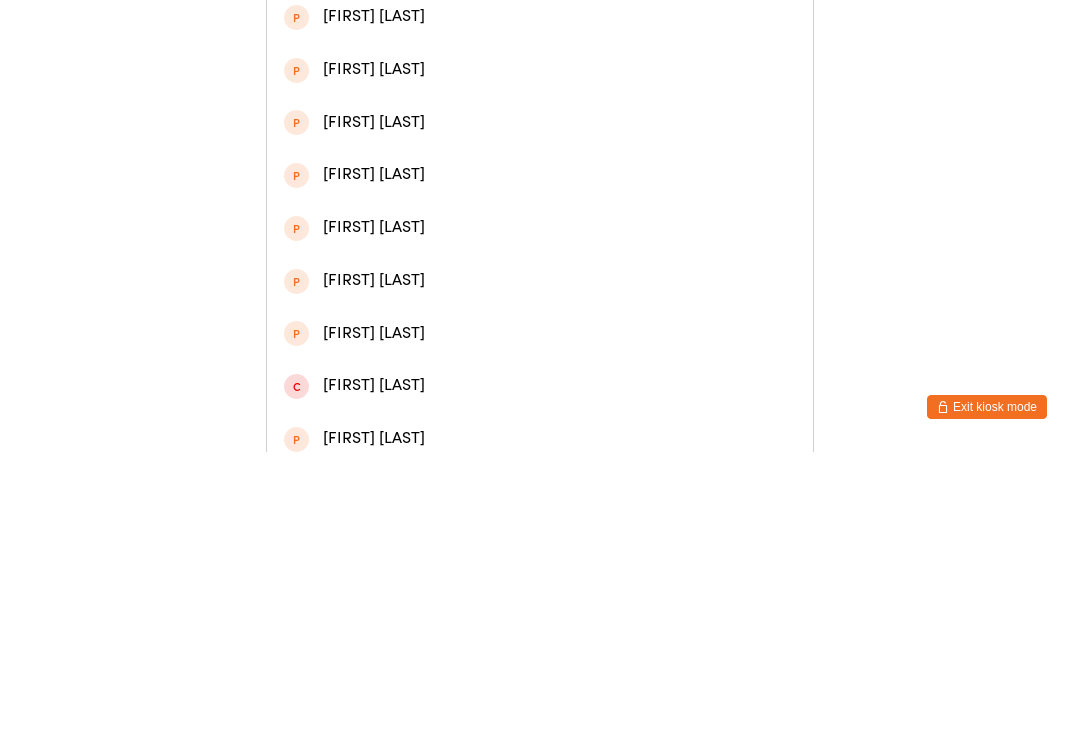 type on "Susan" 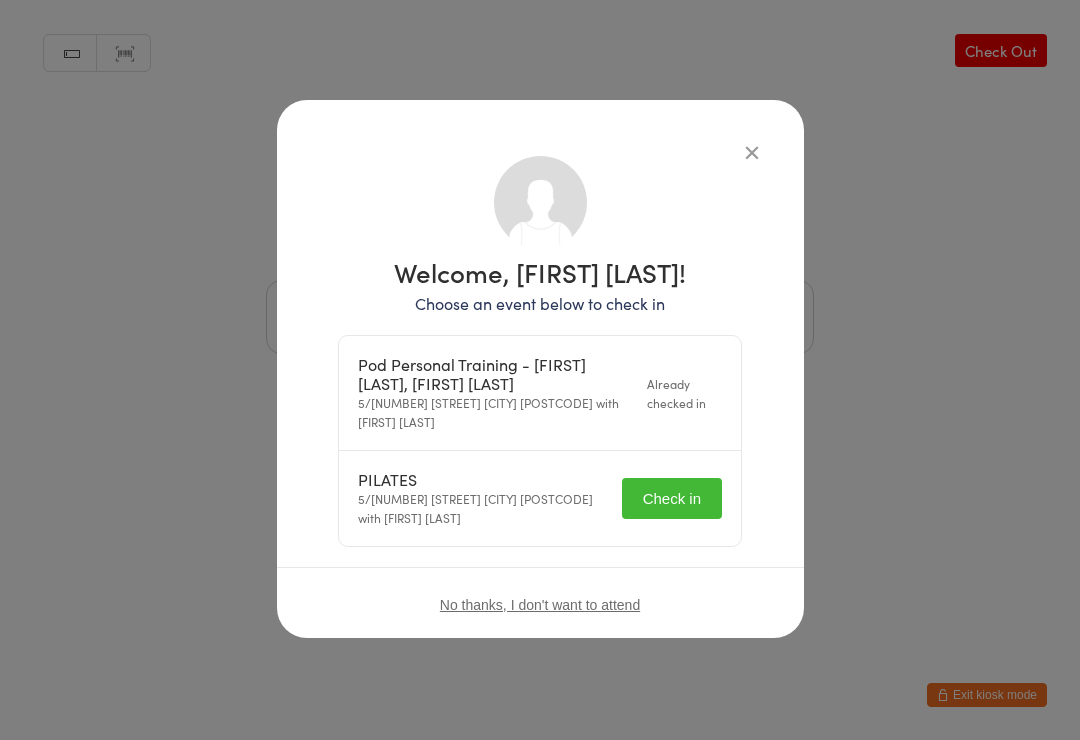 click on "Check in" at bounding box center [672, 498] 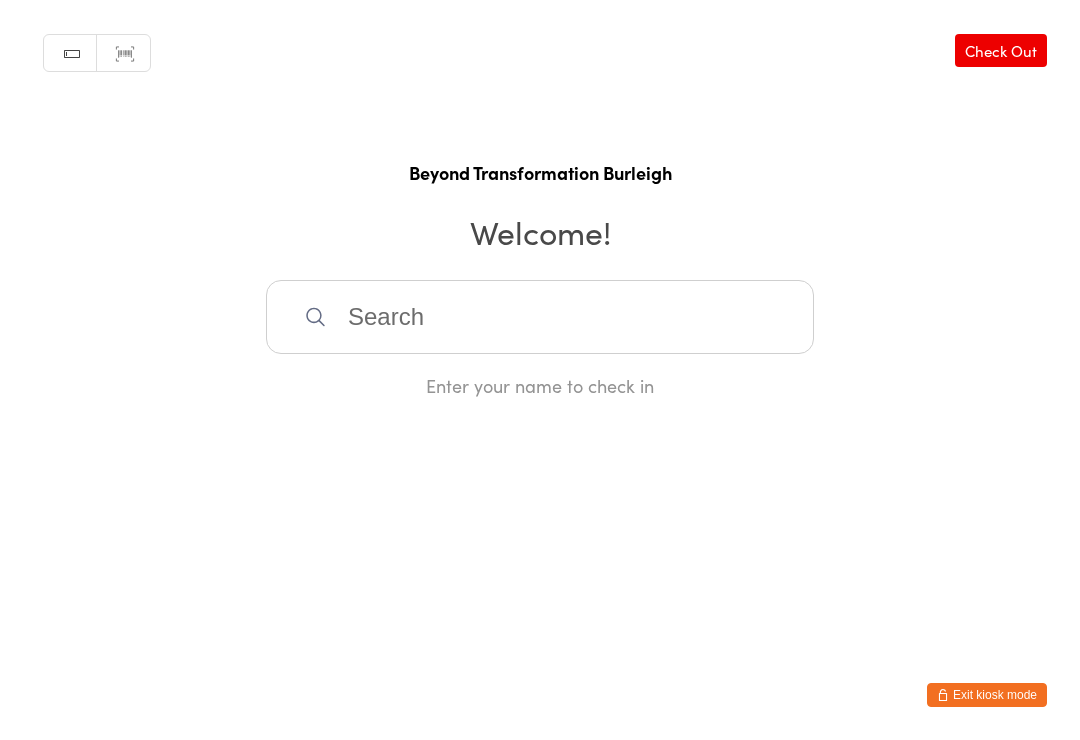 click at bounding box center [540, 317] 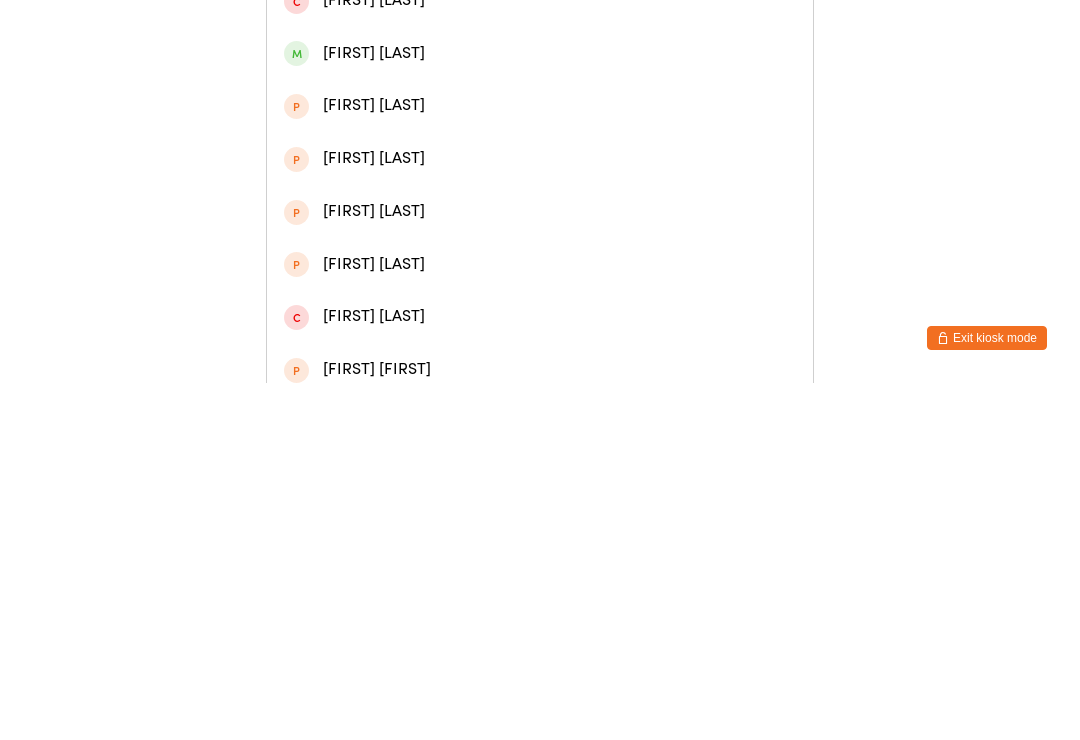 scroll, scrollTop: 82, scrollLeft: 0, axis: vertical 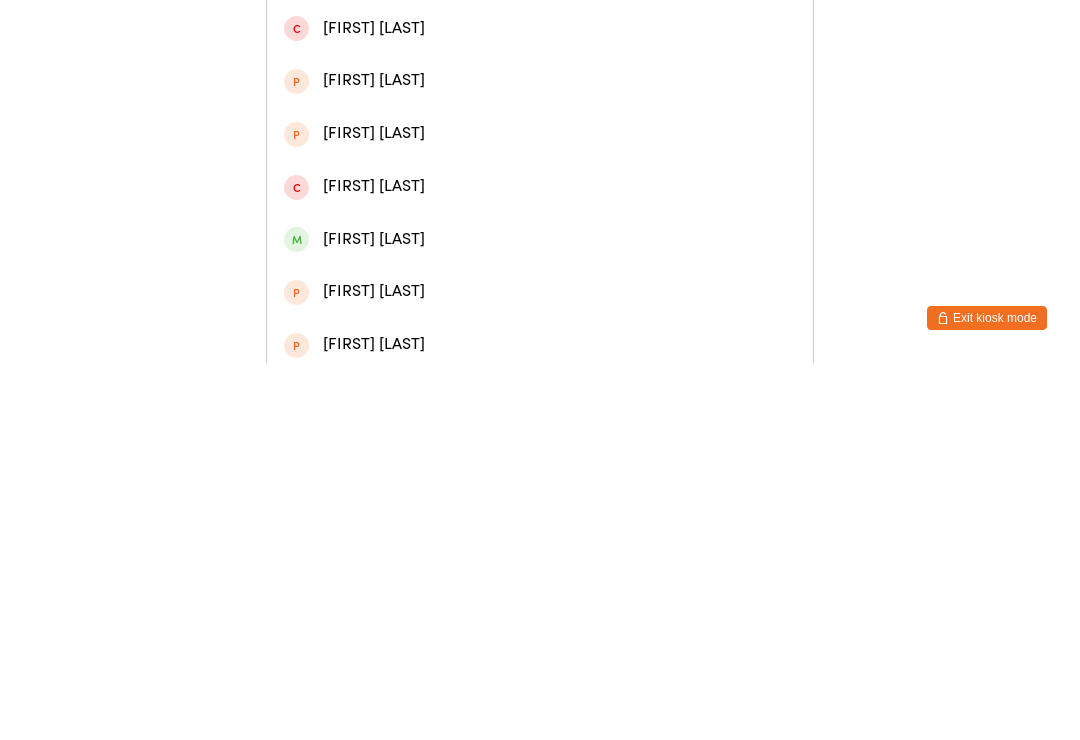 type on "[FIRST]" 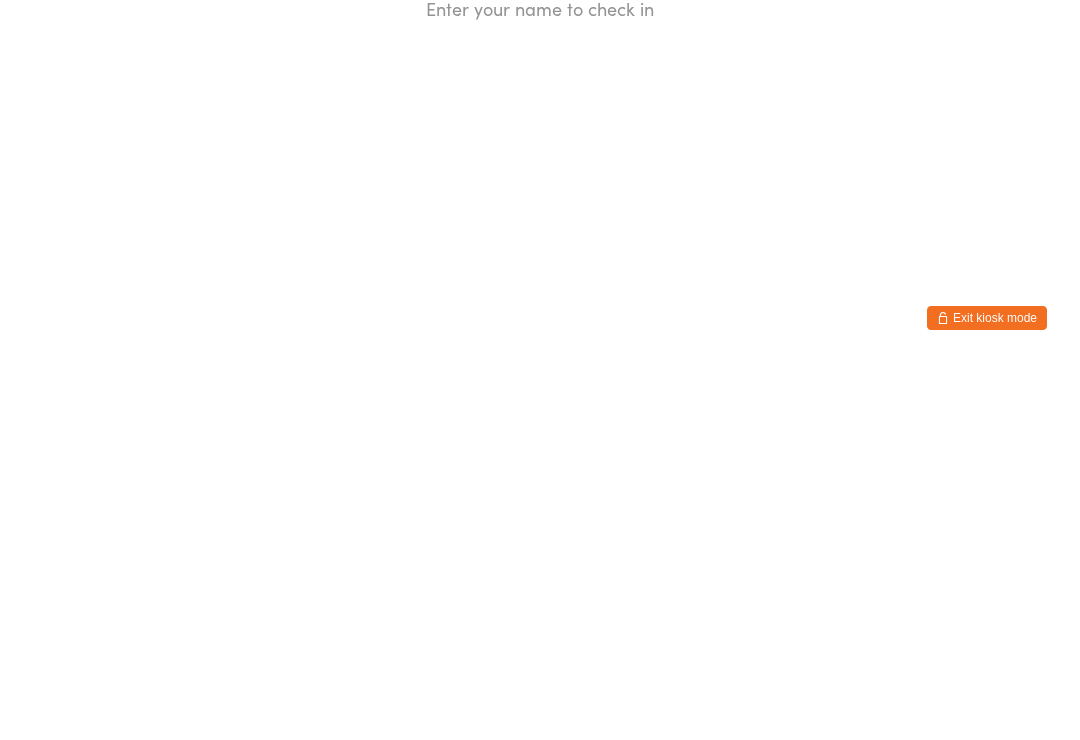 scroll, scrollTop: 0, scrollLeft: 0, axis: both 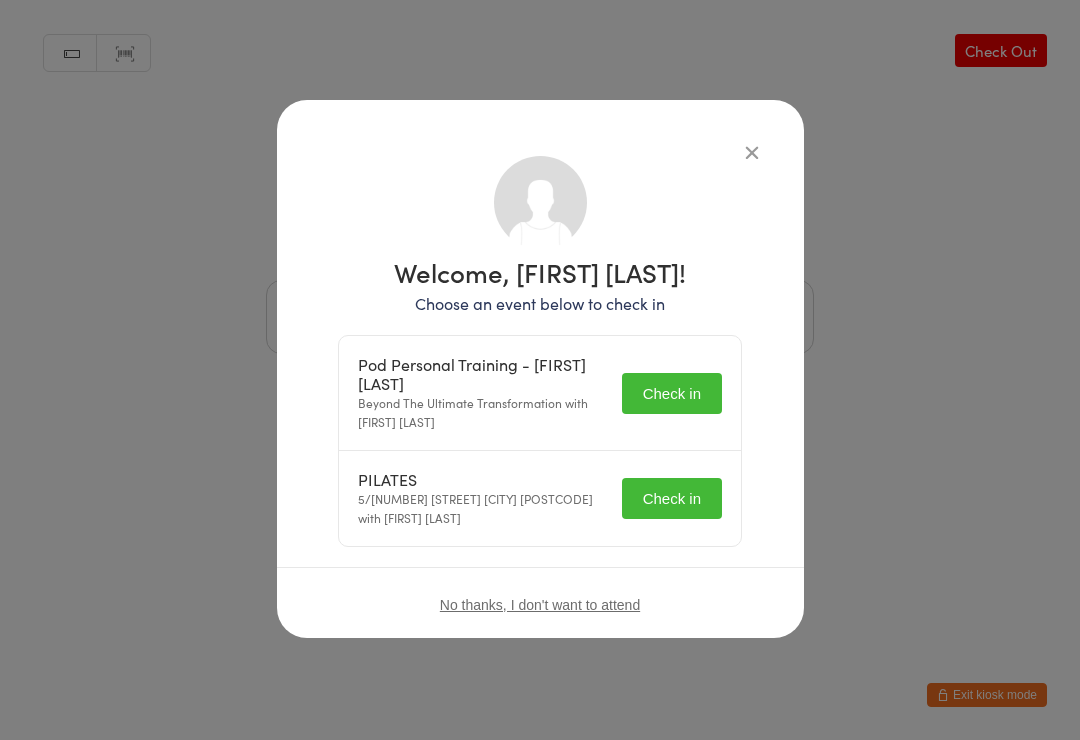 click on "Check in" at bounding box center (672, 393) 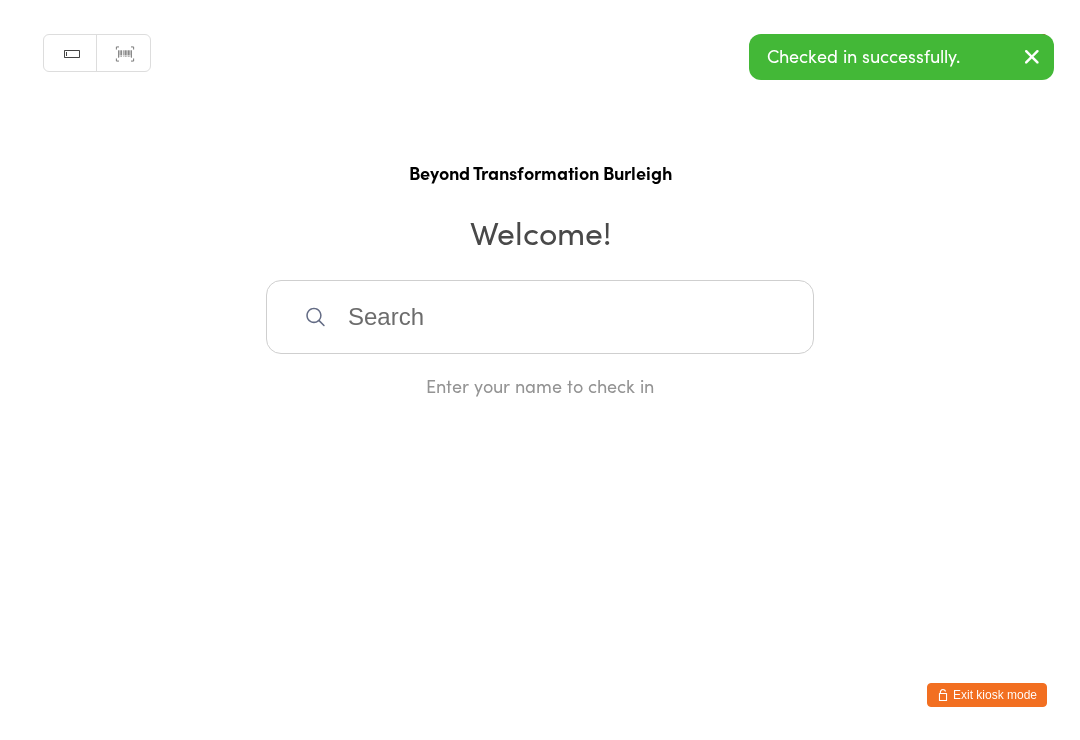 click on "You have now entered Kiosk Mode. Members will be able to check themselves in using the search field below. Click "Exit kiosk mode" below to exit Kiosk Mode at any time. Checked in successfully. Manual search Scanner input Check Out Beyond Transformation Burleigh Welcome! Enter your name to check in Exit kiosk mode" at bounding box center (540, 370) 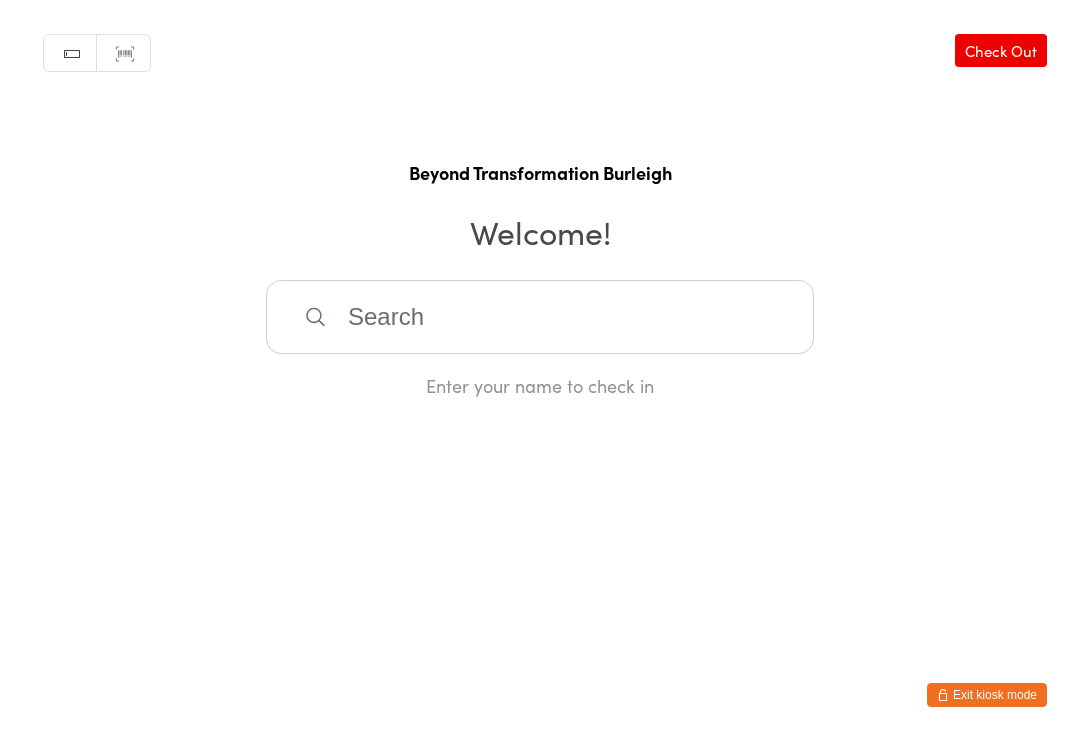 click at bounding box center (540, 317) 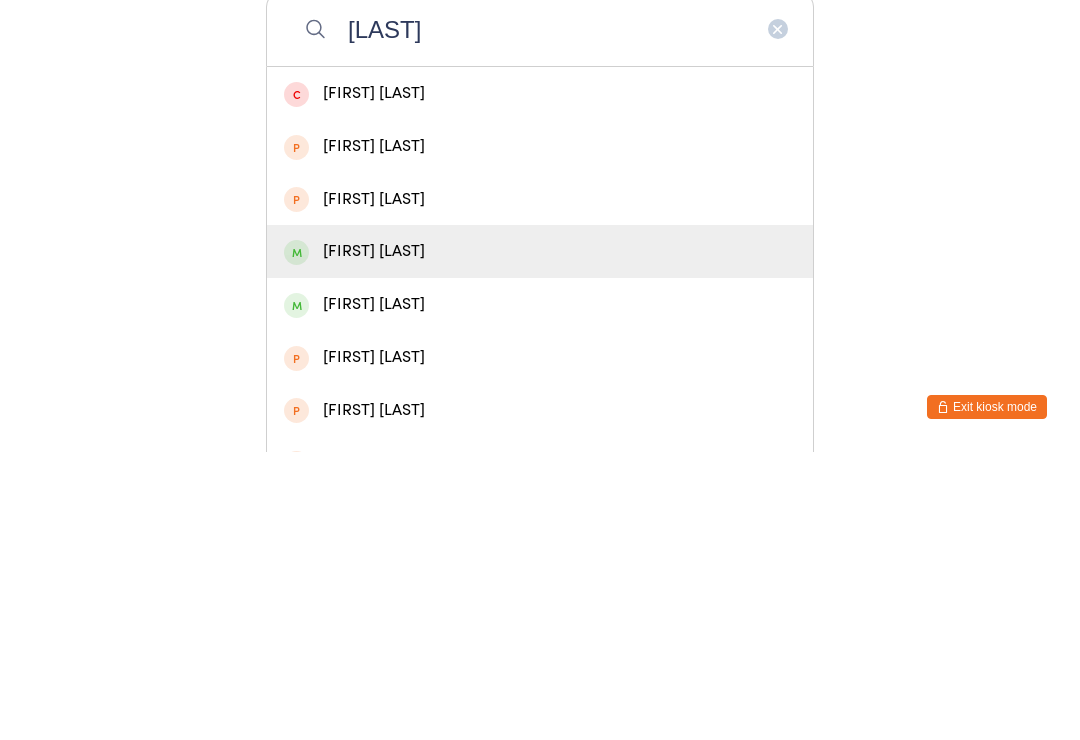 type on "[LAST]" 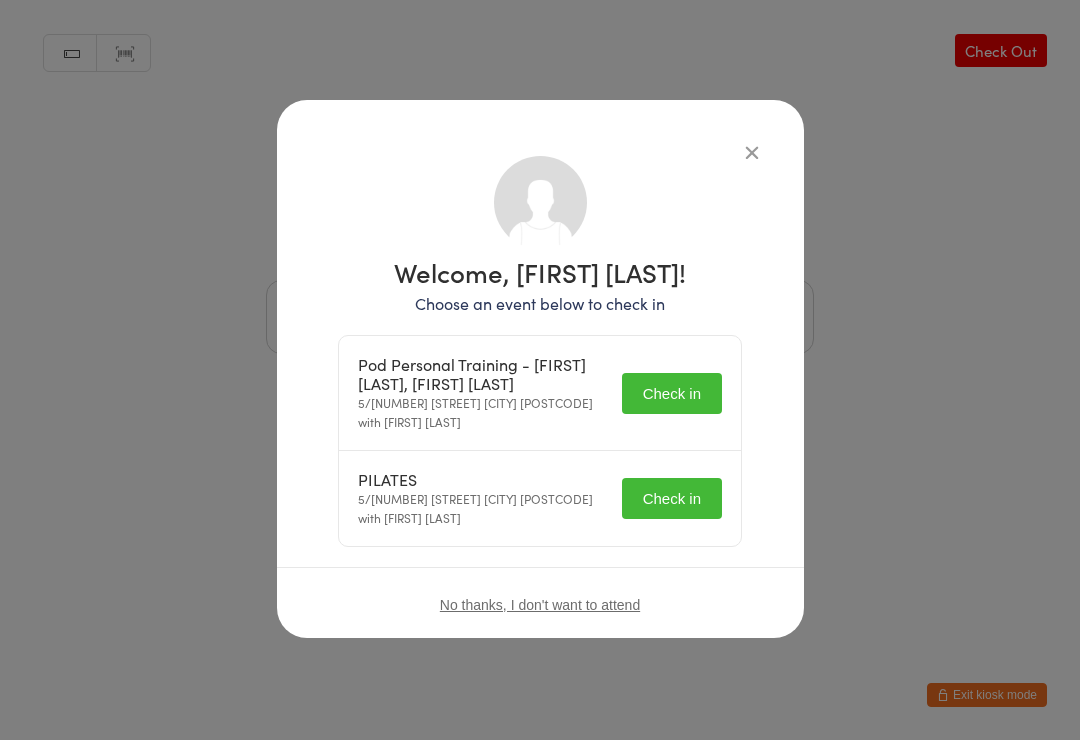 click on "Check in" at bounding box center [672, 393] 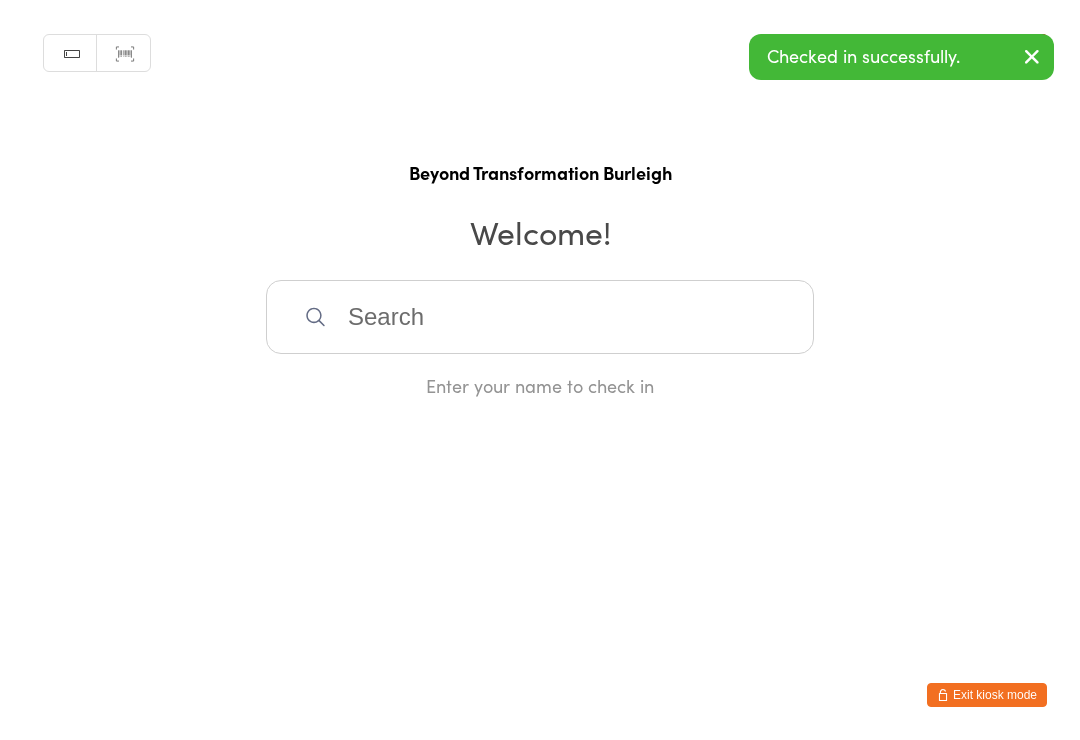 click on "You have now entered Kiosk Mode. Members will be able to check themselves in using the search field below. Click "Exit kiosk mode" below to exit Kiosk Mode at any time. Checked in successfully. Manual search Scanner input Check Out Beyond Transformation Burleigh Welcome! Enter your name to check in Exit kiosk mode" at bounding box center (540, 370) 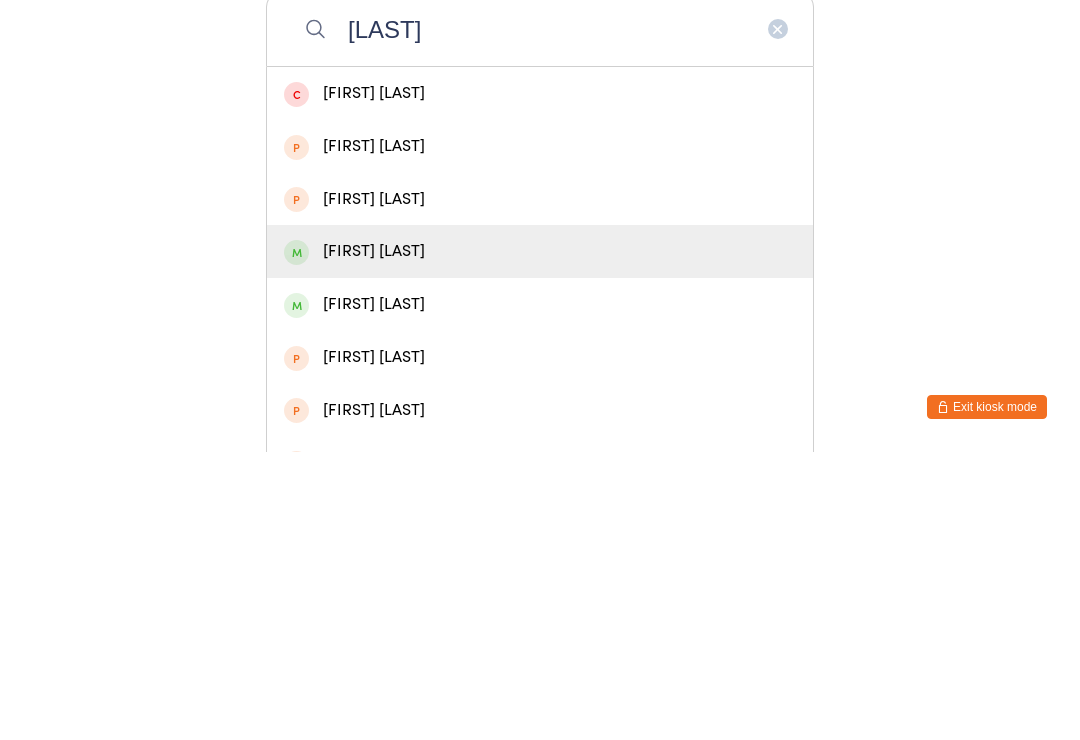 type on "[LAST]" 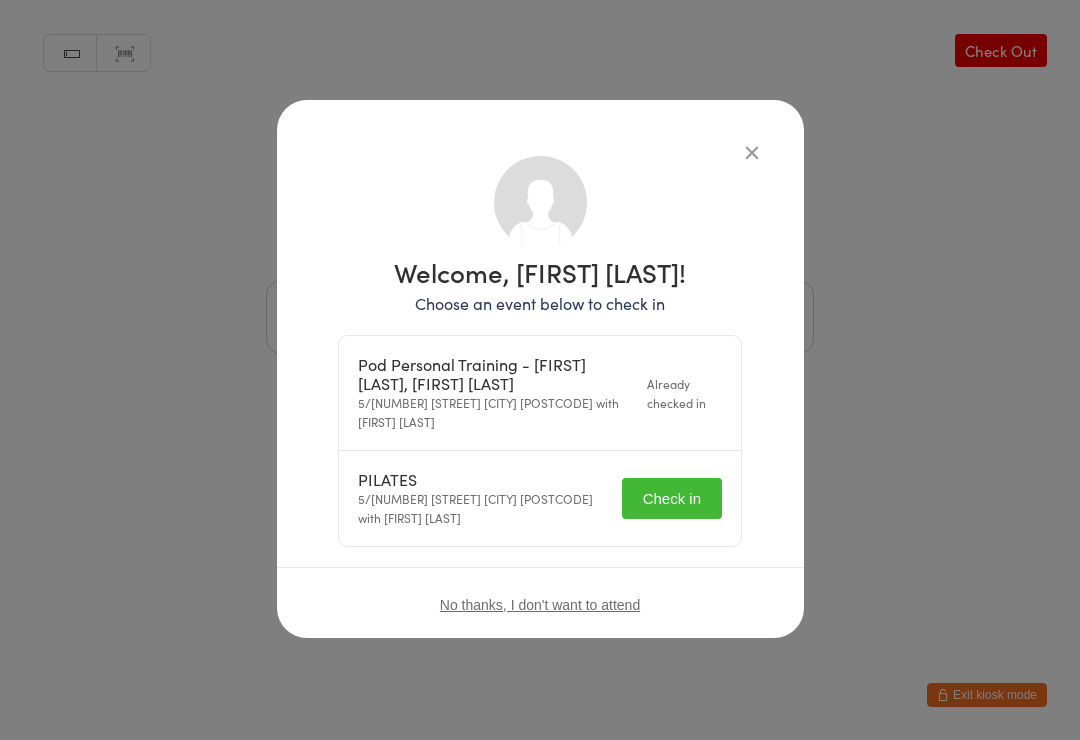 click on "Check in" at bounding box center (672, 498) 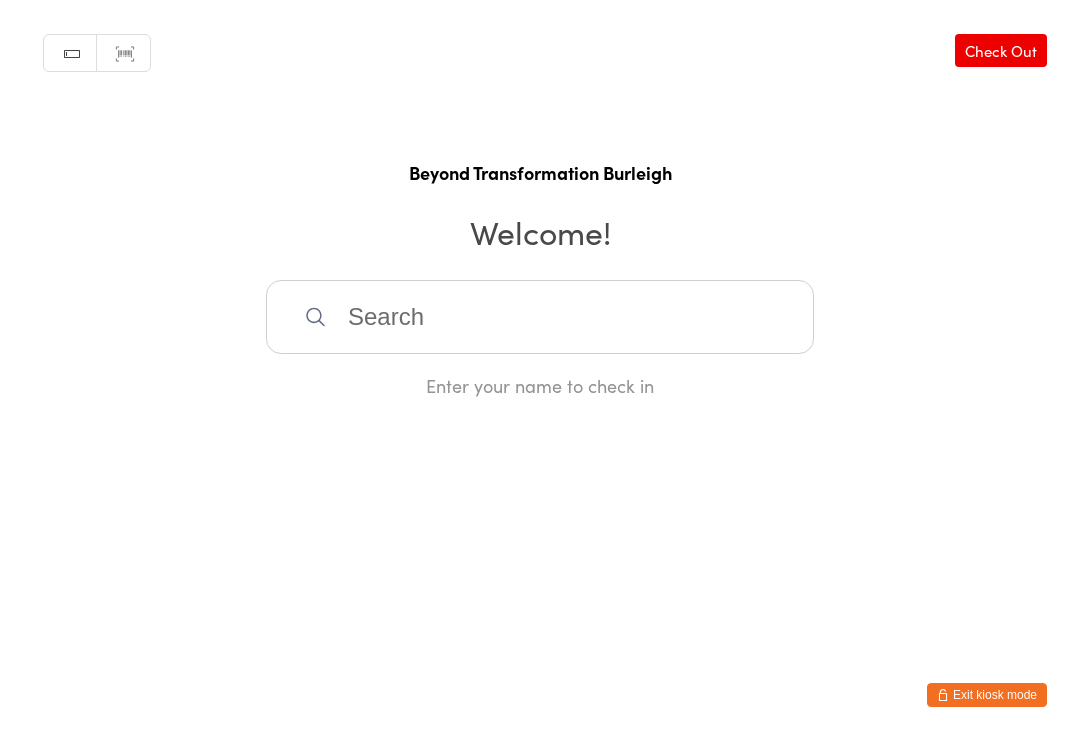 click at bounding box center (540, 317) 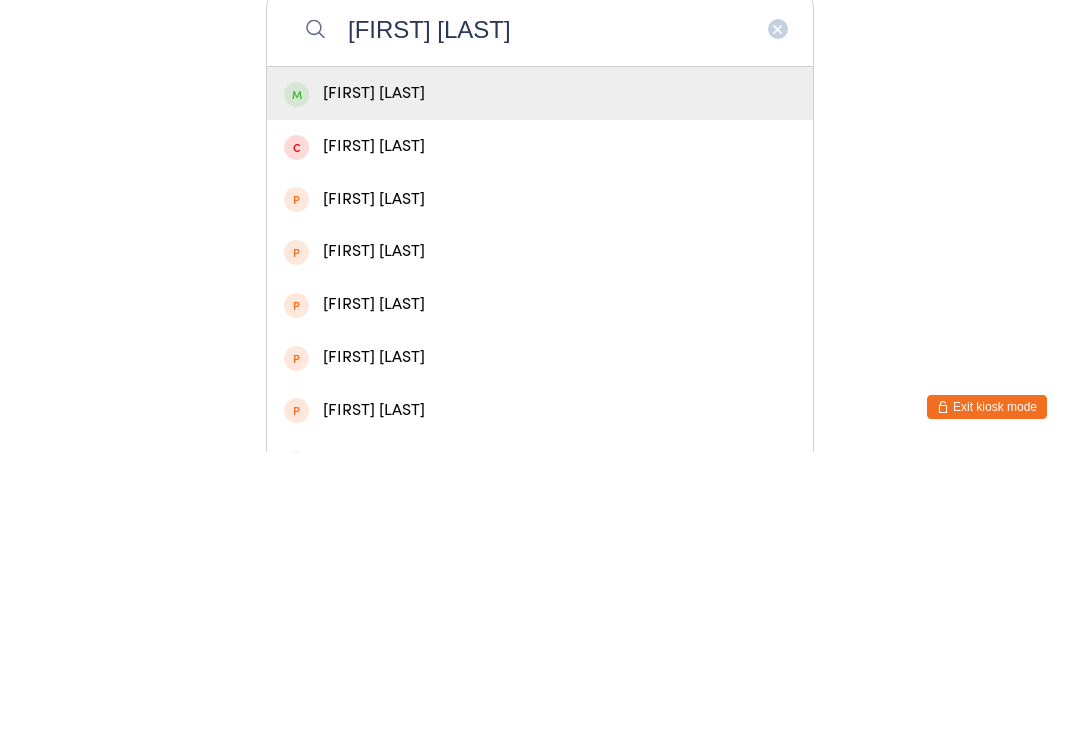 type on "[FIRST] [LAST]" 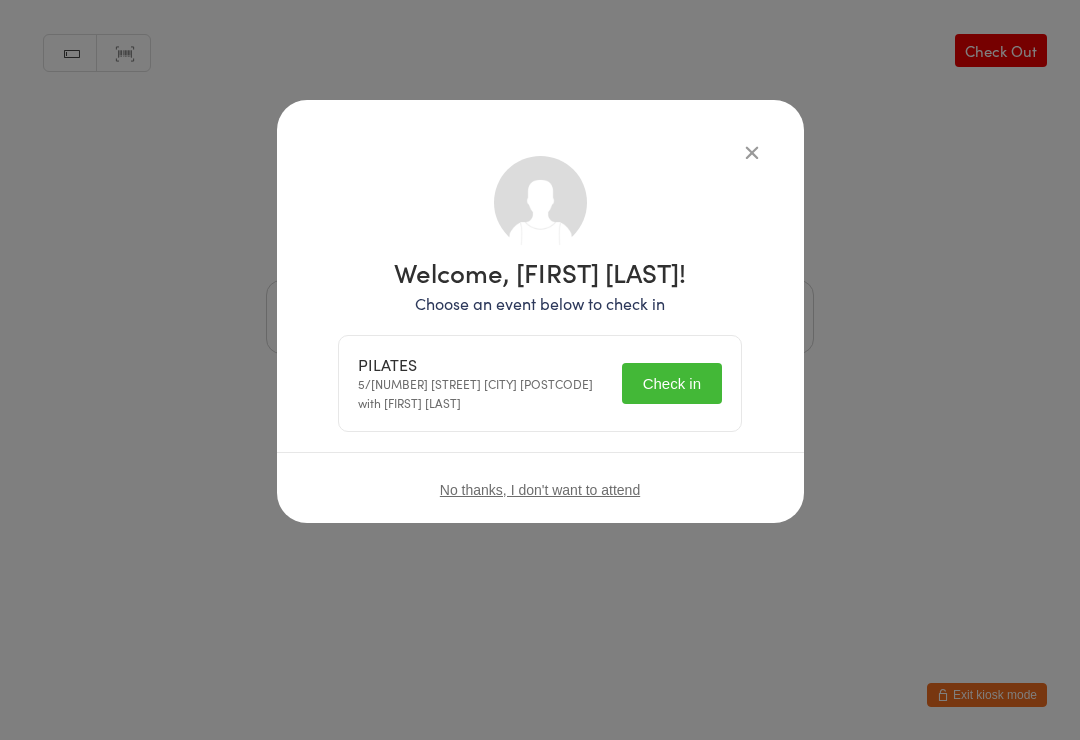 click on "Check in" at bounding box center (672, 383) 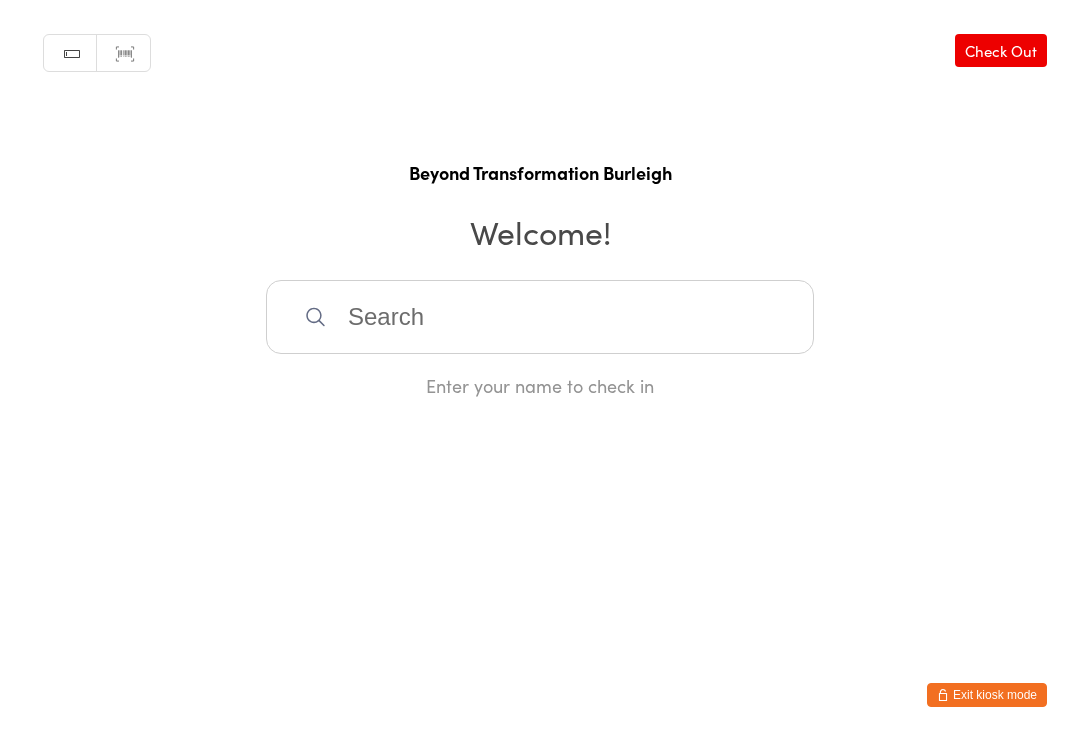 click at bounding box center [540, 317] 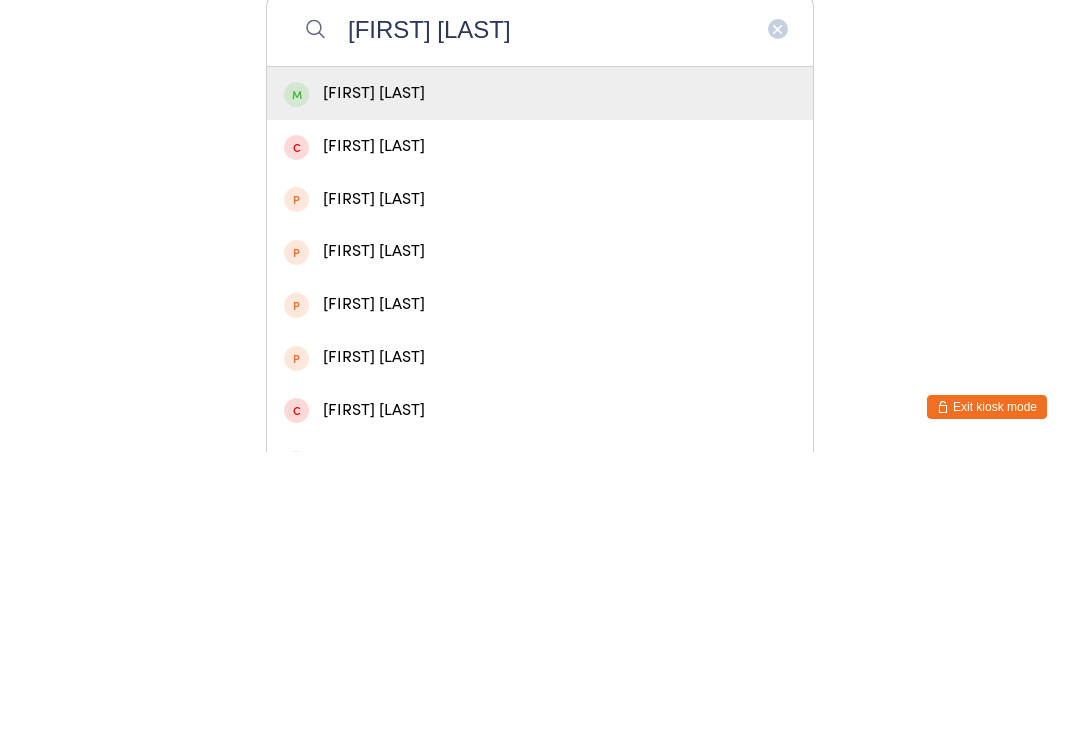 type on "[FIRST] [LAST]" 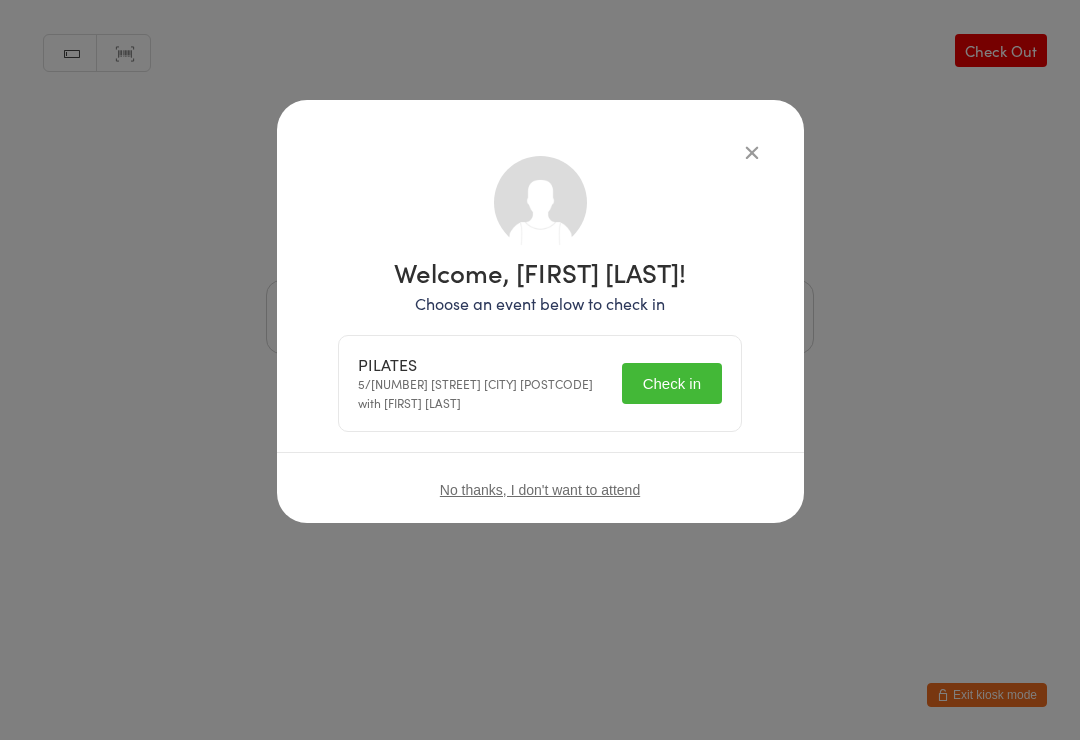 click on "Check in" at bounding box center [672, 383] 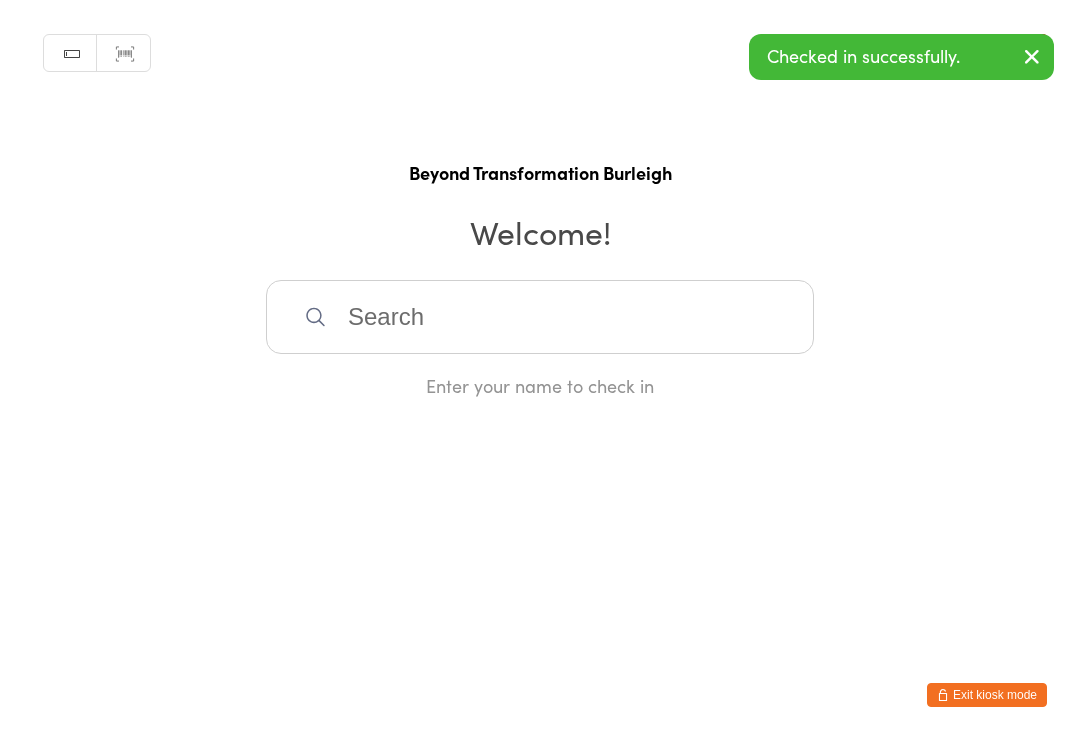 click at bounding box center (540, 317) 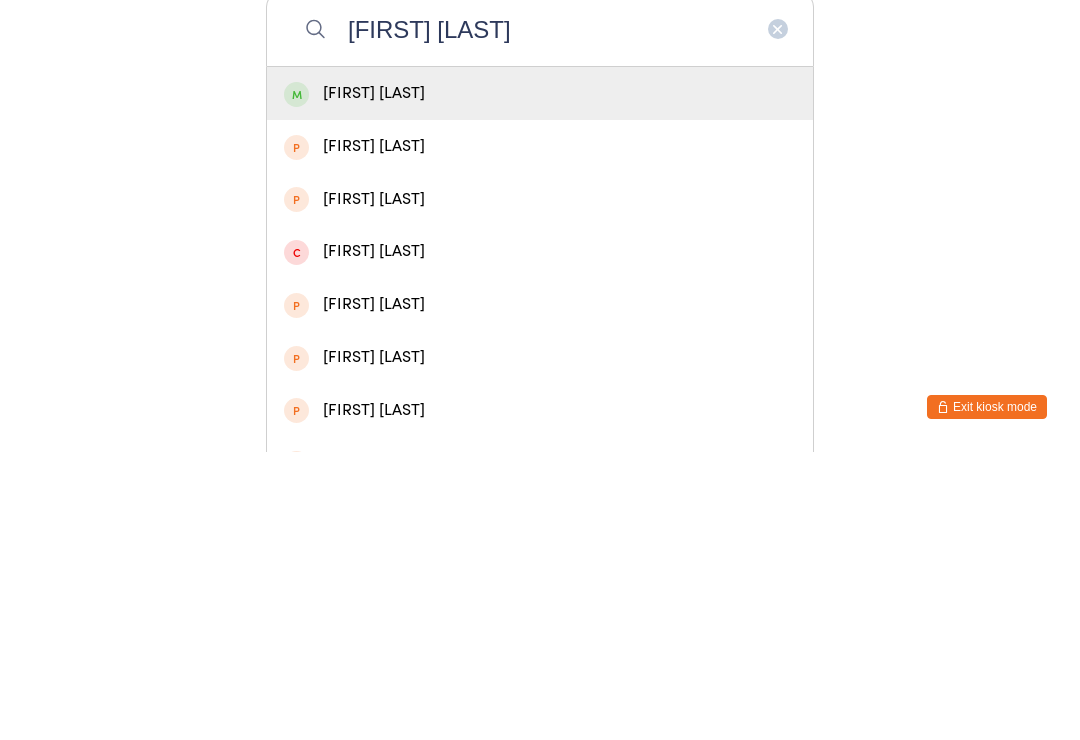 type on "[FIRST] [LAST]" 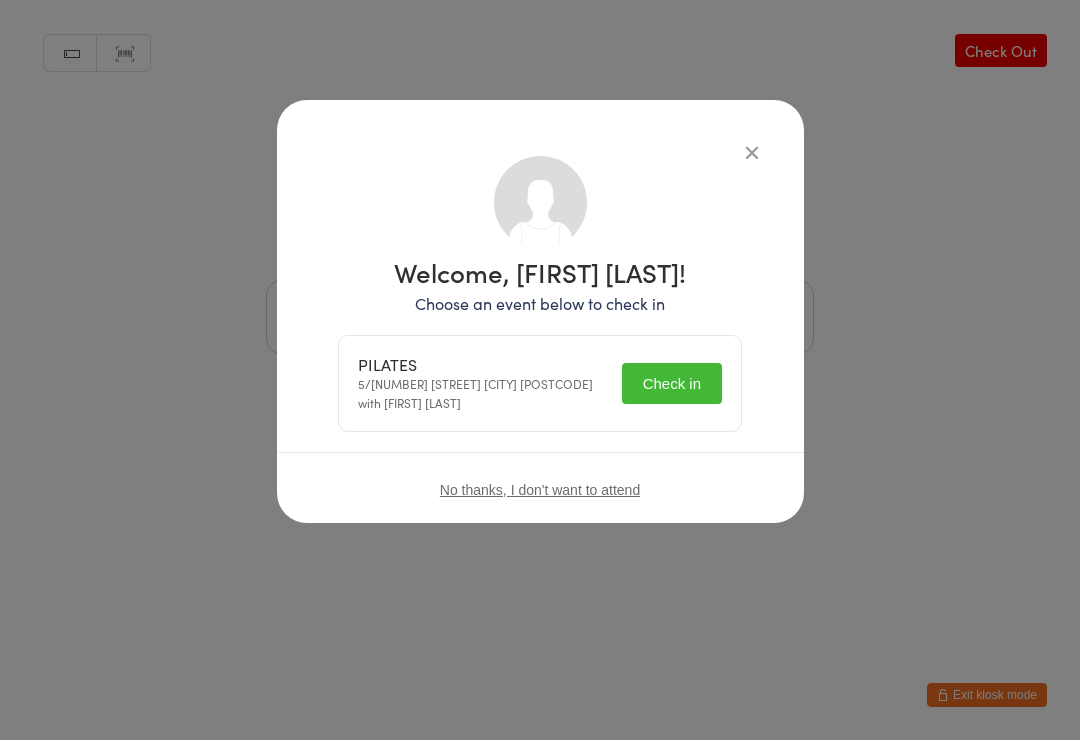 click on "Check in" at bounding box center [672, 383] 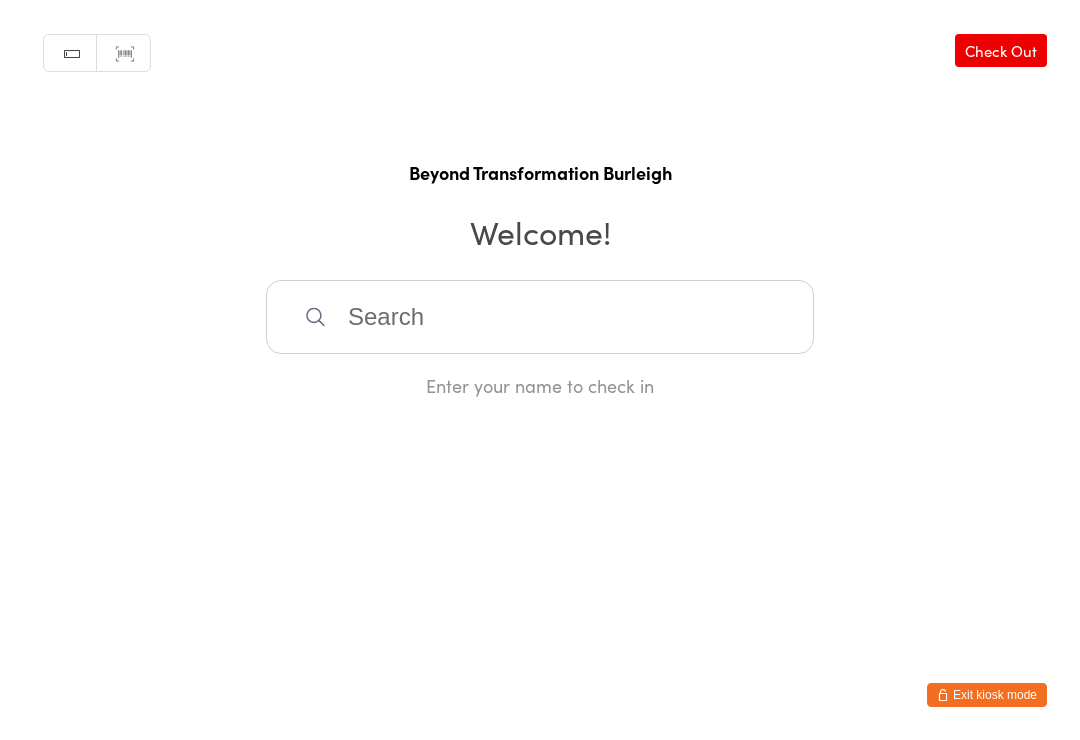 click at bounding box center (540, 317) 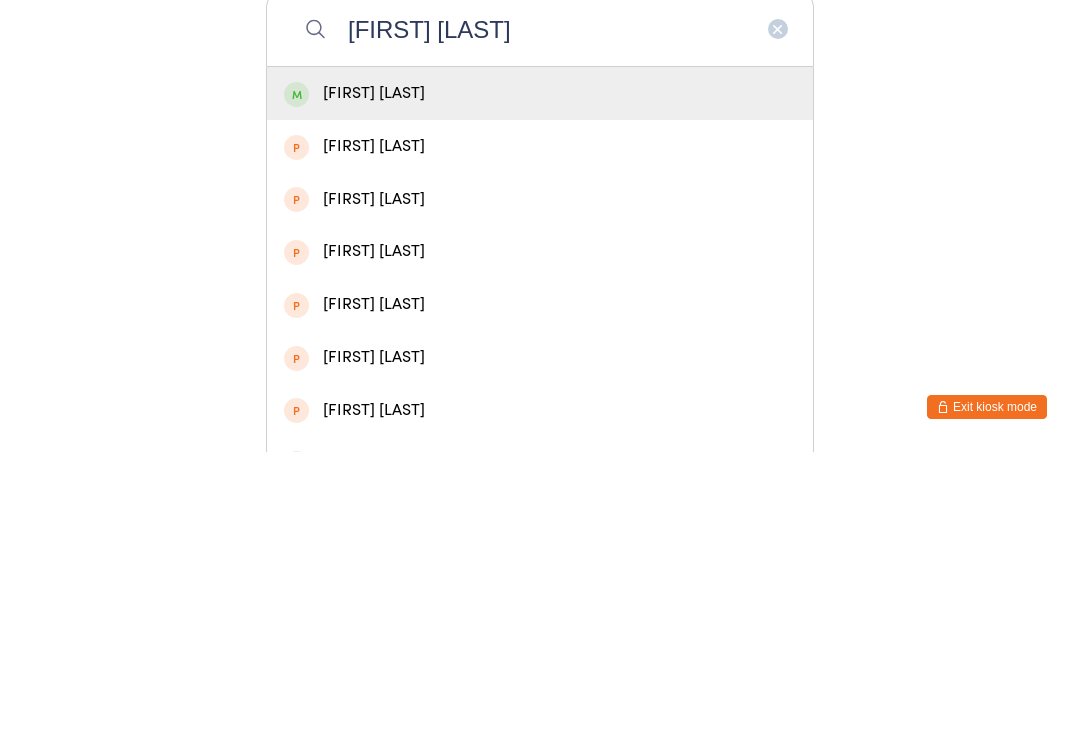 type on "[FIRST] [LAST]" 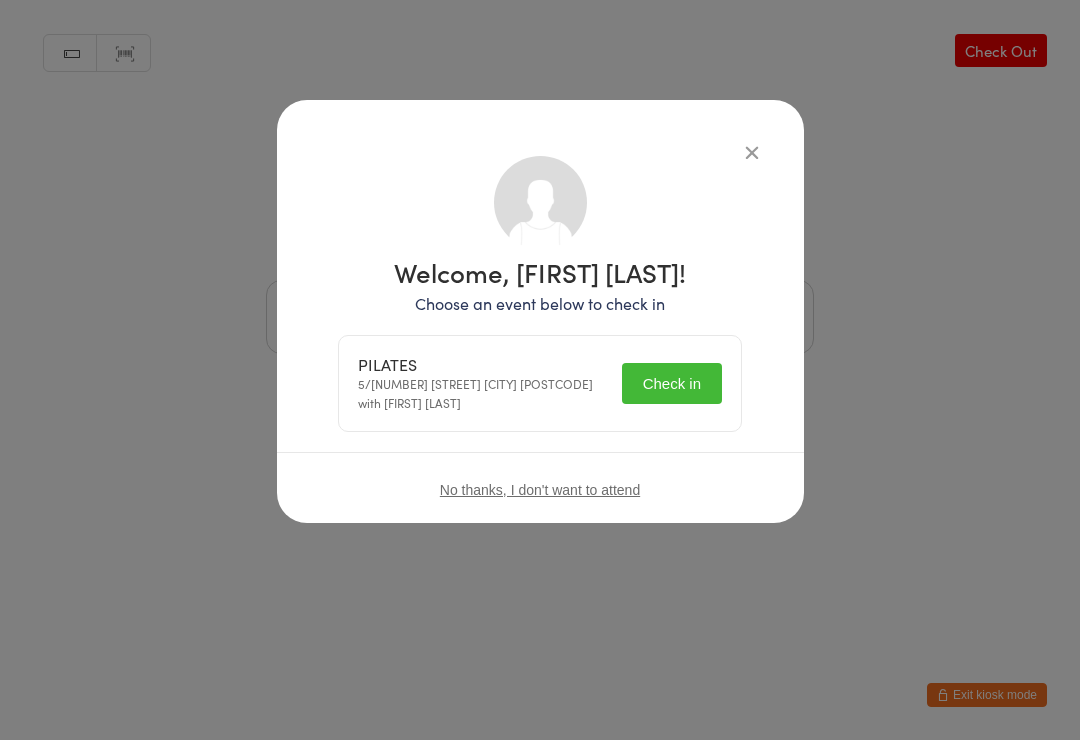 click on "Check in" at bounding box center (672, 383) 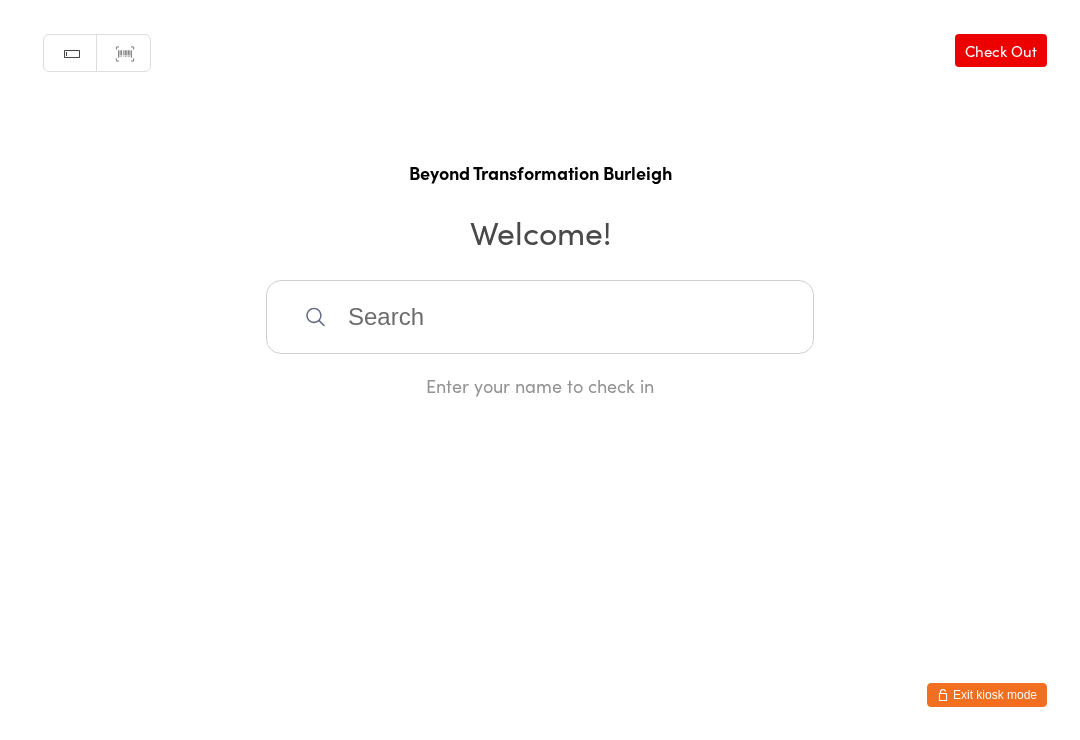 click at bounding box center [540, 317] 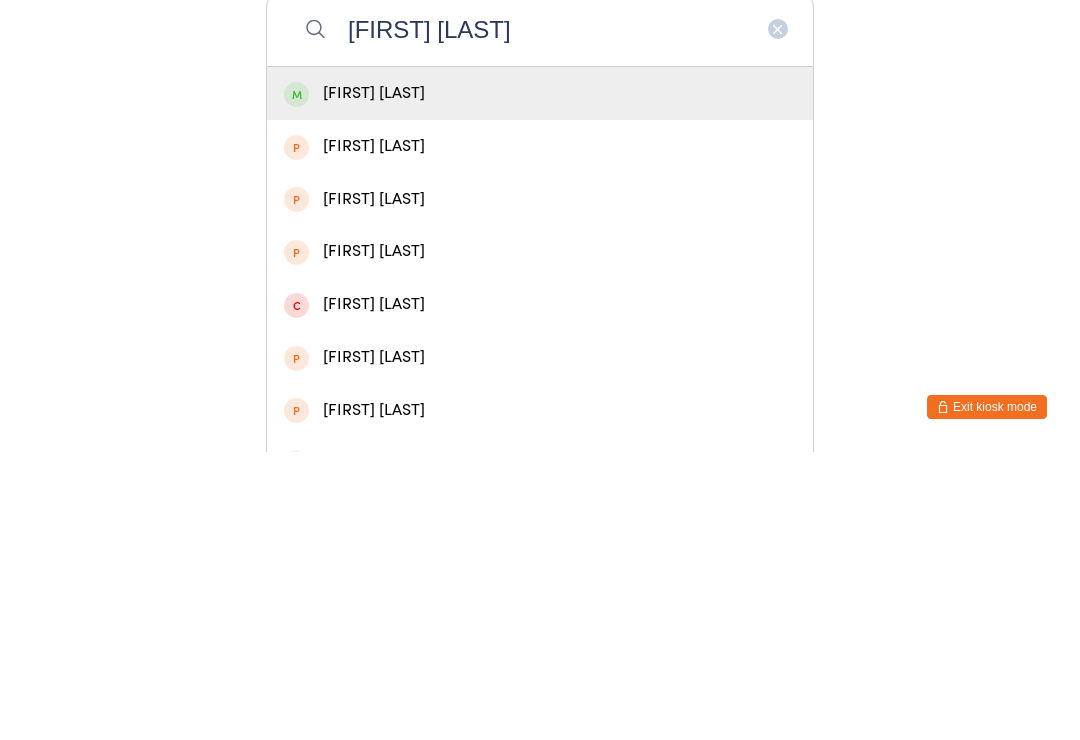 type on "[FIRST] [LAST]" 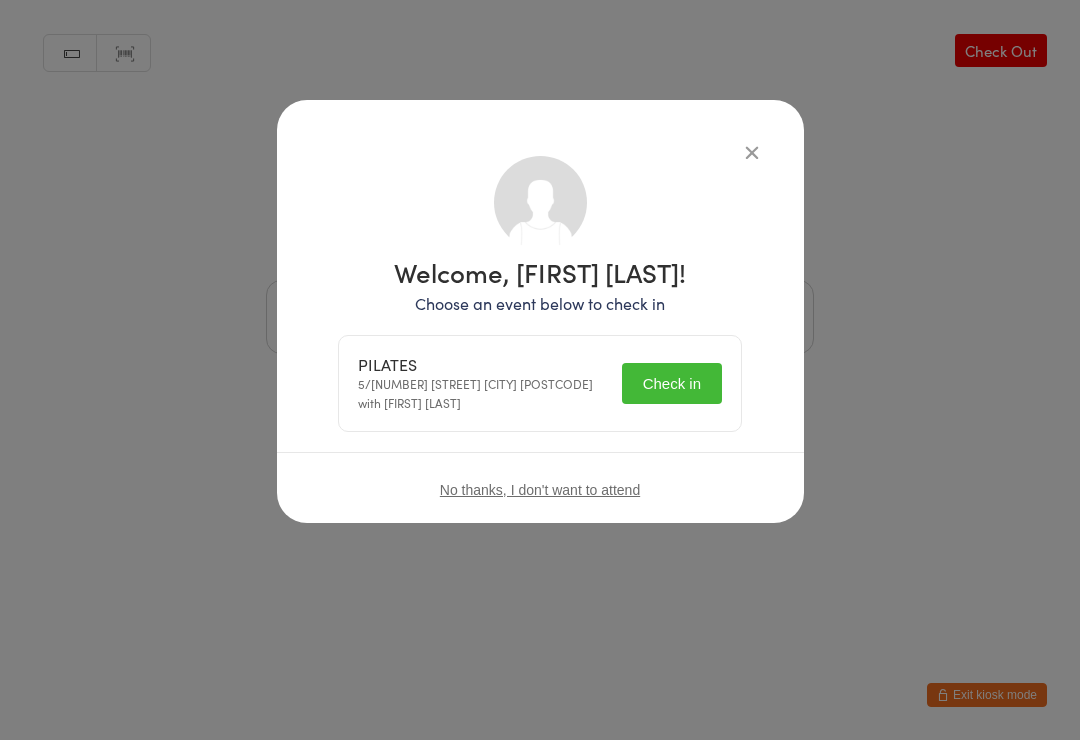 click on "Check in" at bounding box center (672, 383) 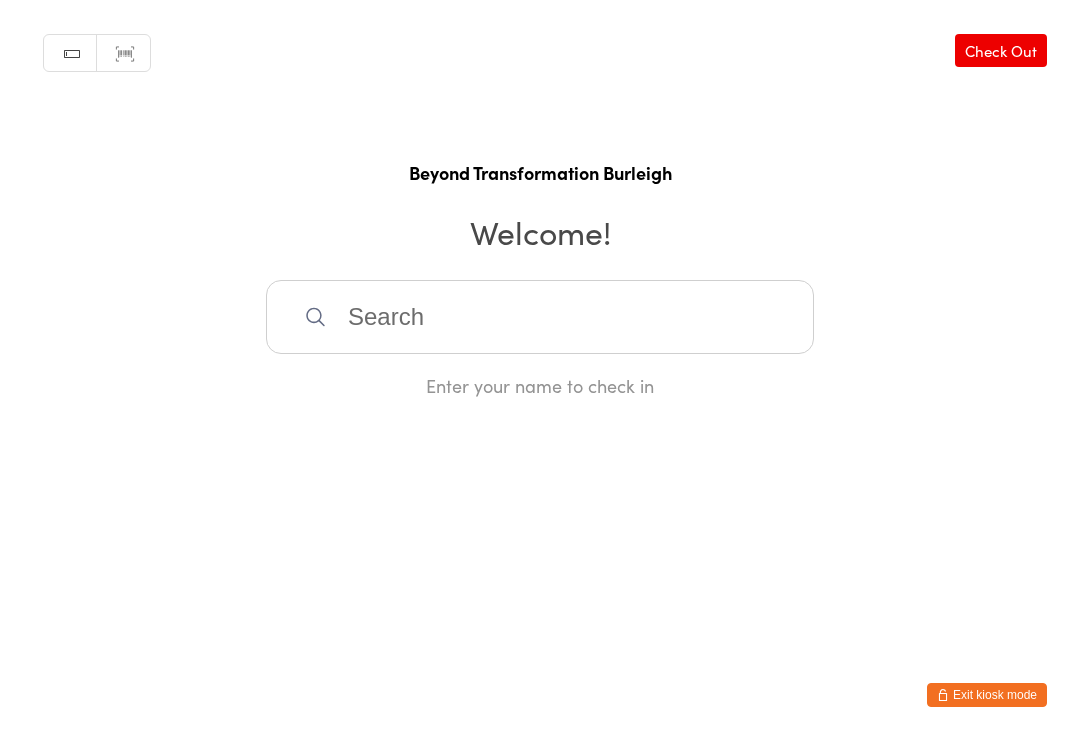 click at bounding box center [540, 317] 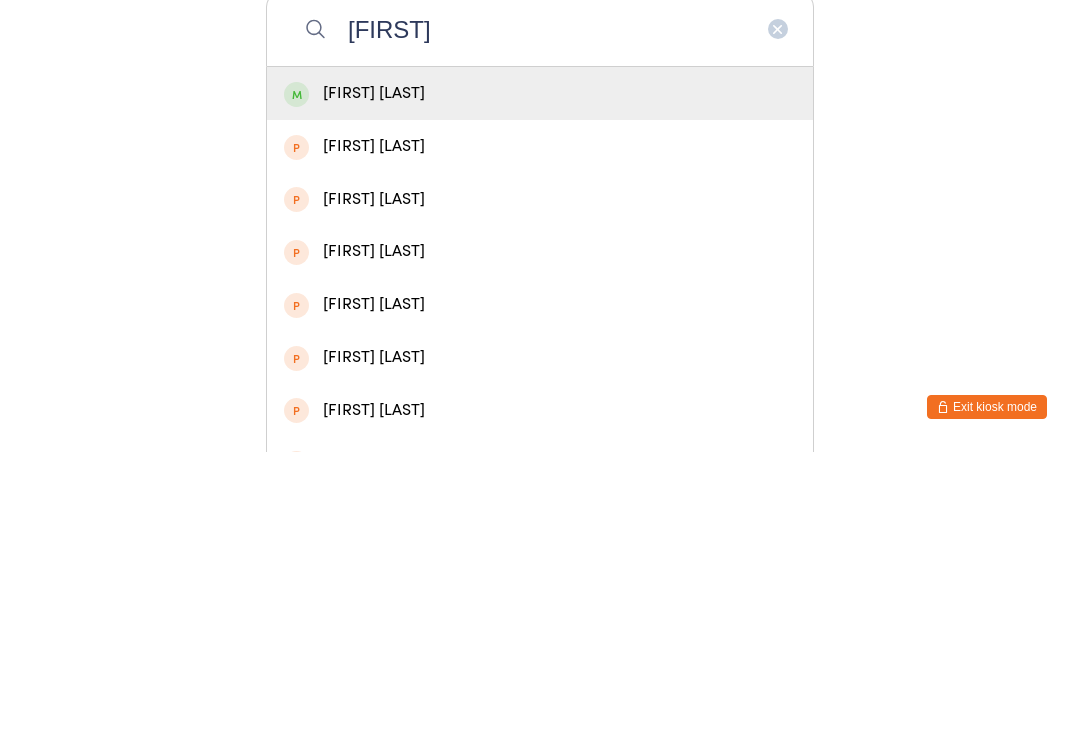 type on "[FIRST]" 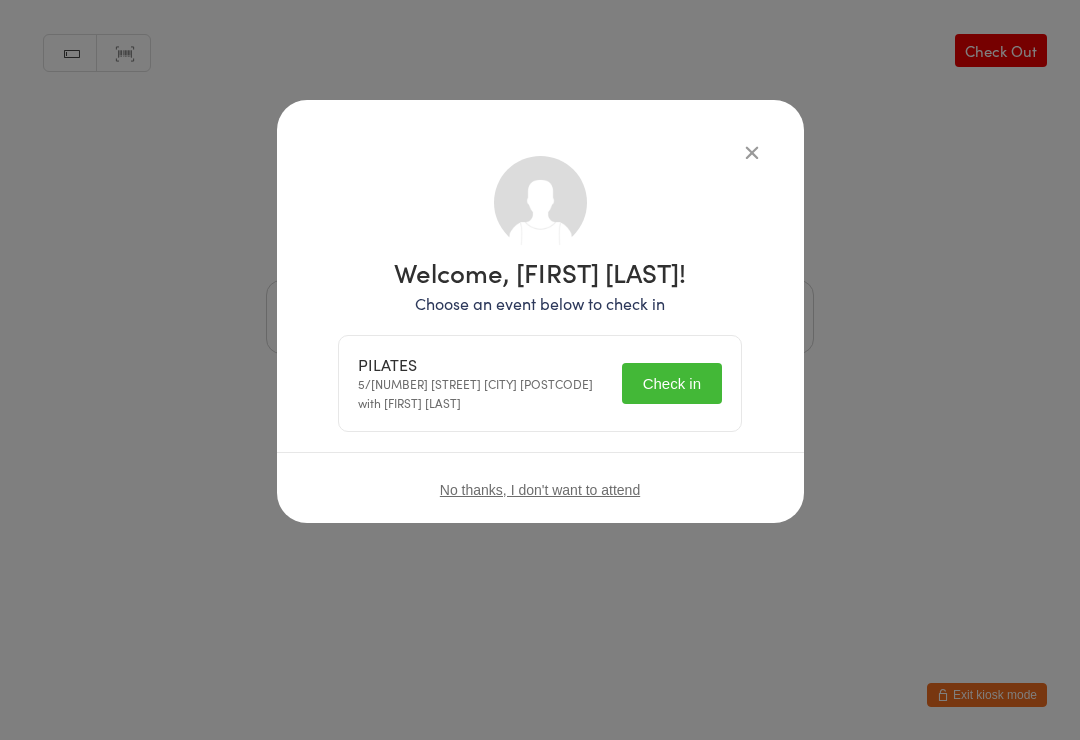 click on "Check in" at bounding box center [672, 383] 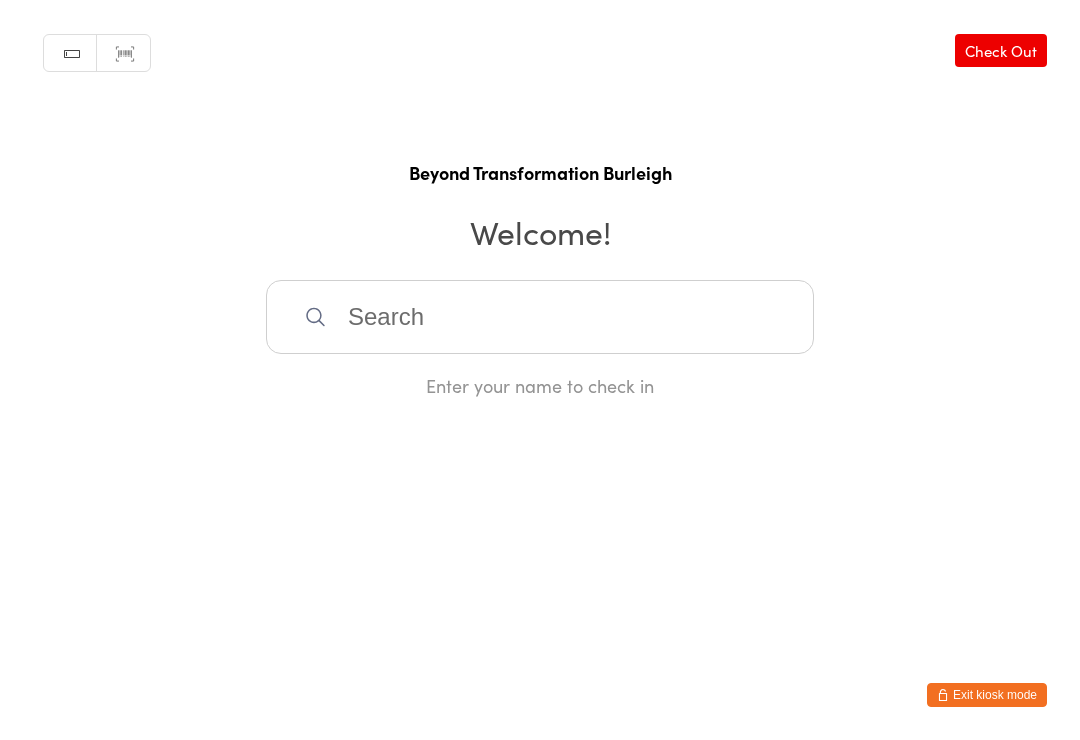 click at bounding box center [540, 317] 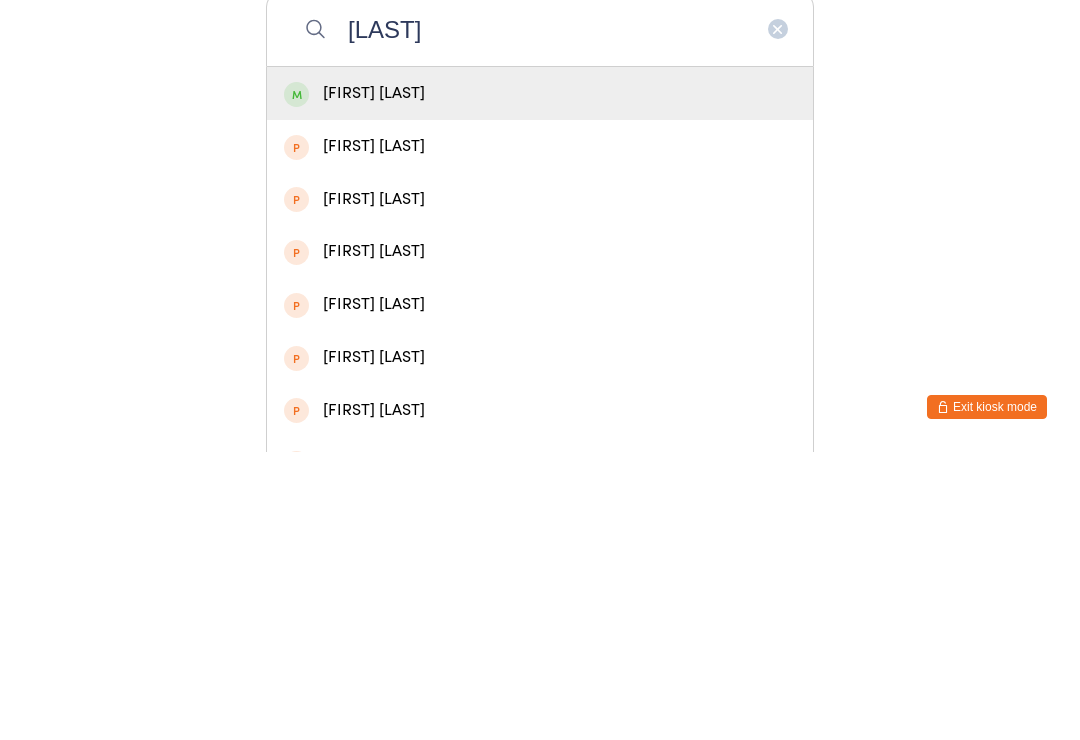 type on "[LAST]" 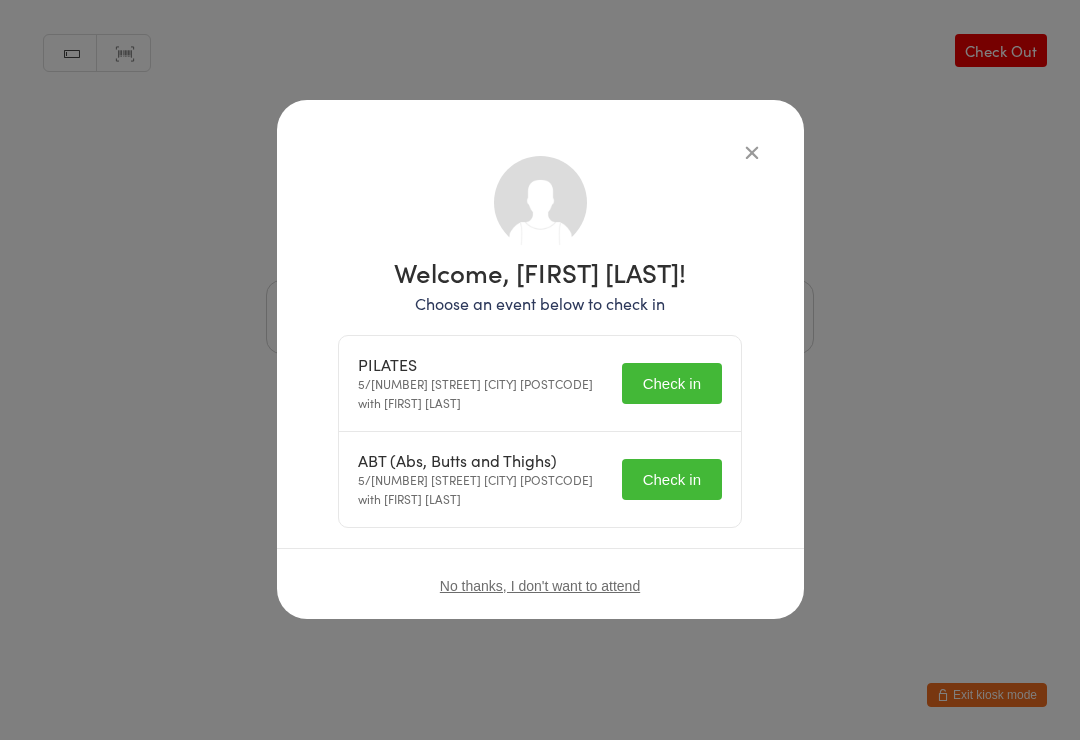 click on "Check in" at bounding box center [672, 383] 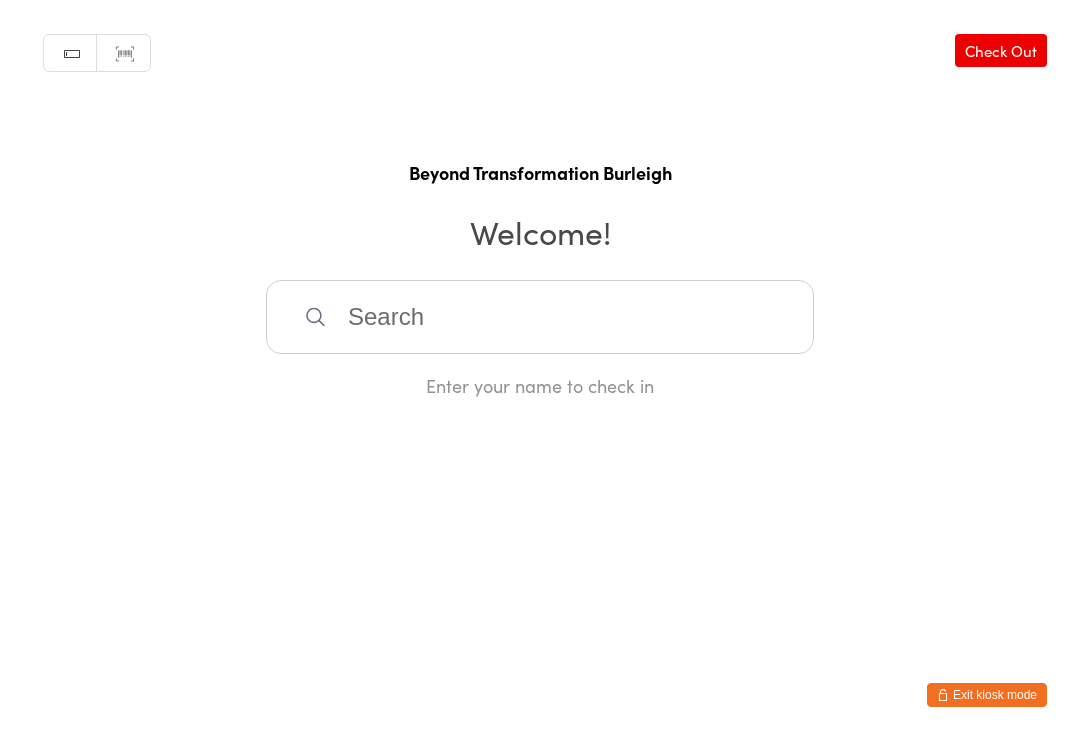 click at bounding box center (540, 317) 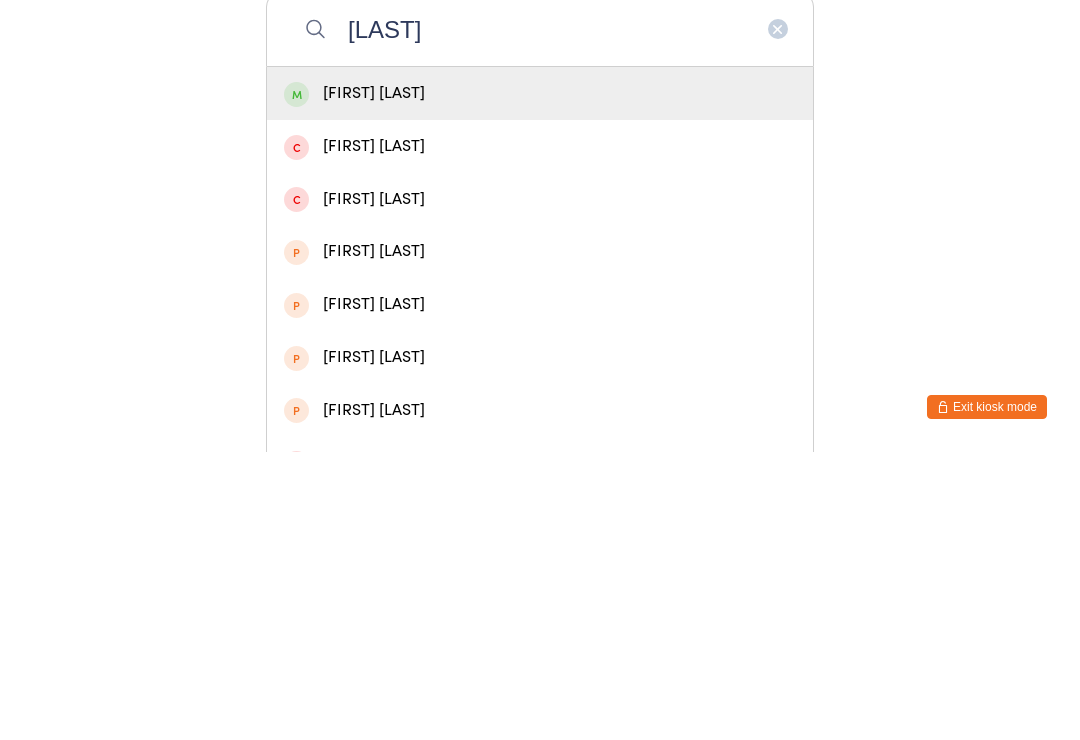 type on "[LAST]" 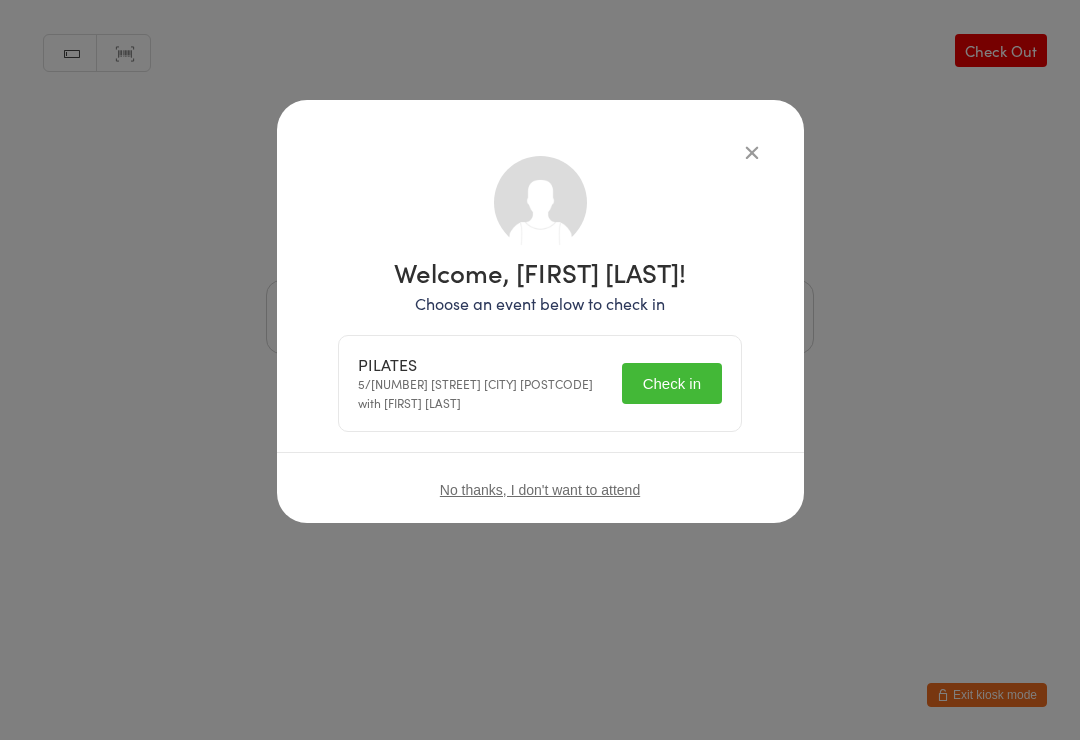 click on "Check in" at bounding box center [672, 383] 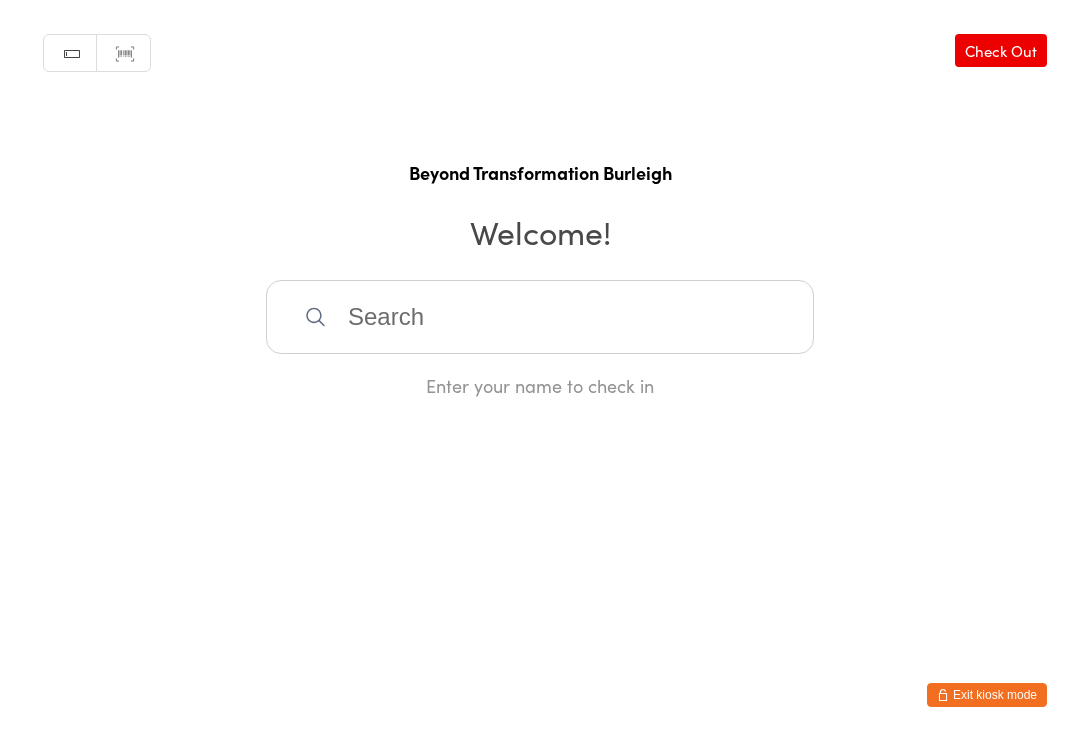 click at bounding box center (540, 317) 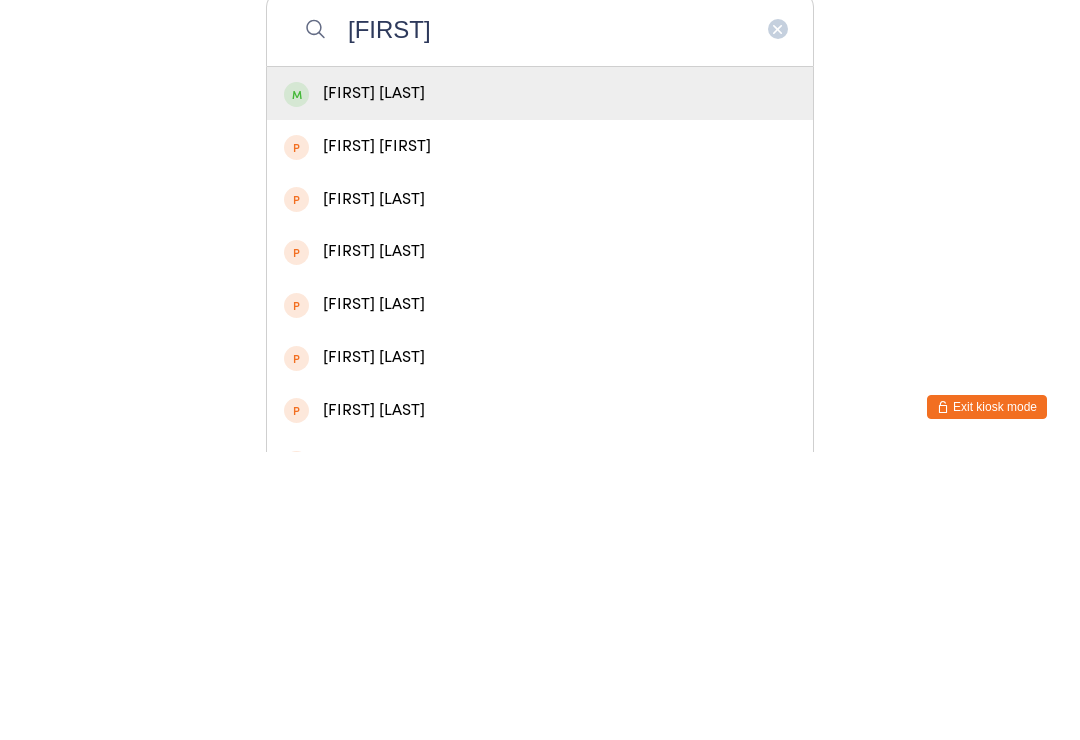 type on "[FIRST]" 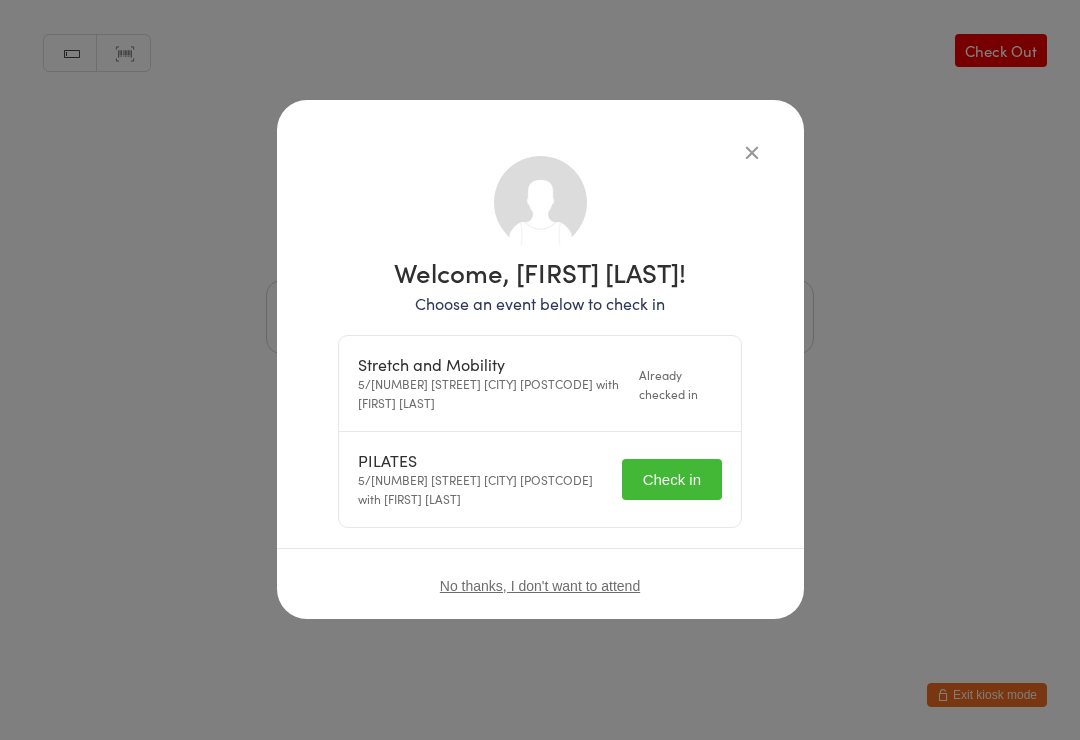 click on "Check in" at bounding box center (672, 479) 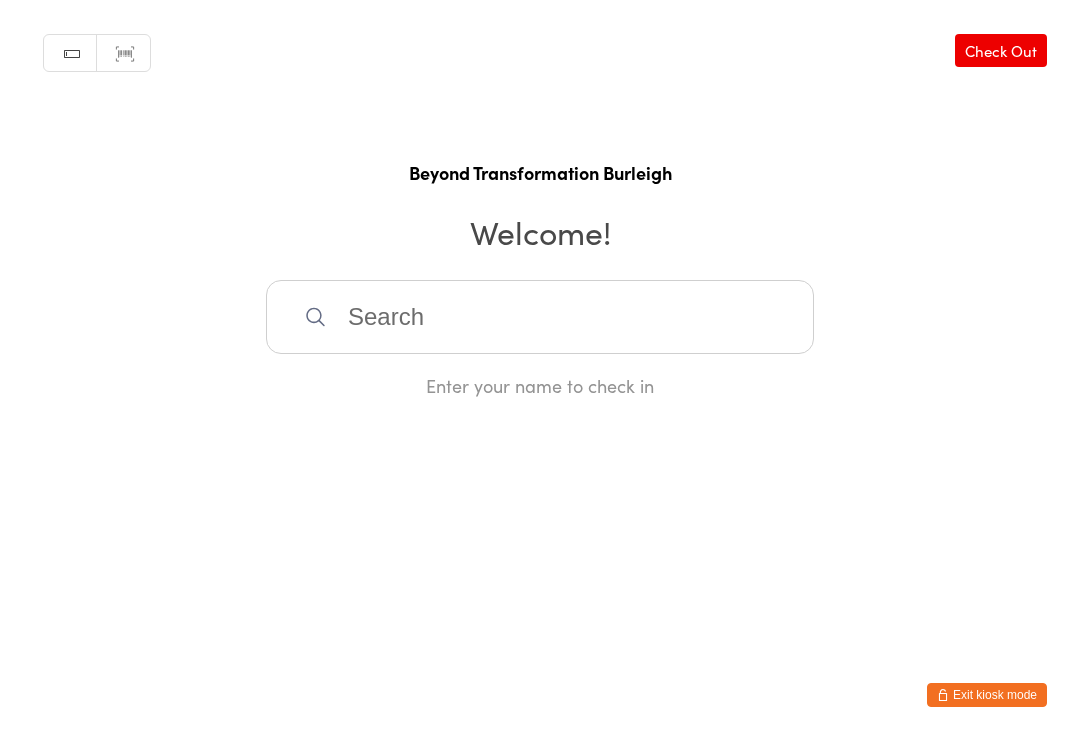 click at bounding box center (540, 317) 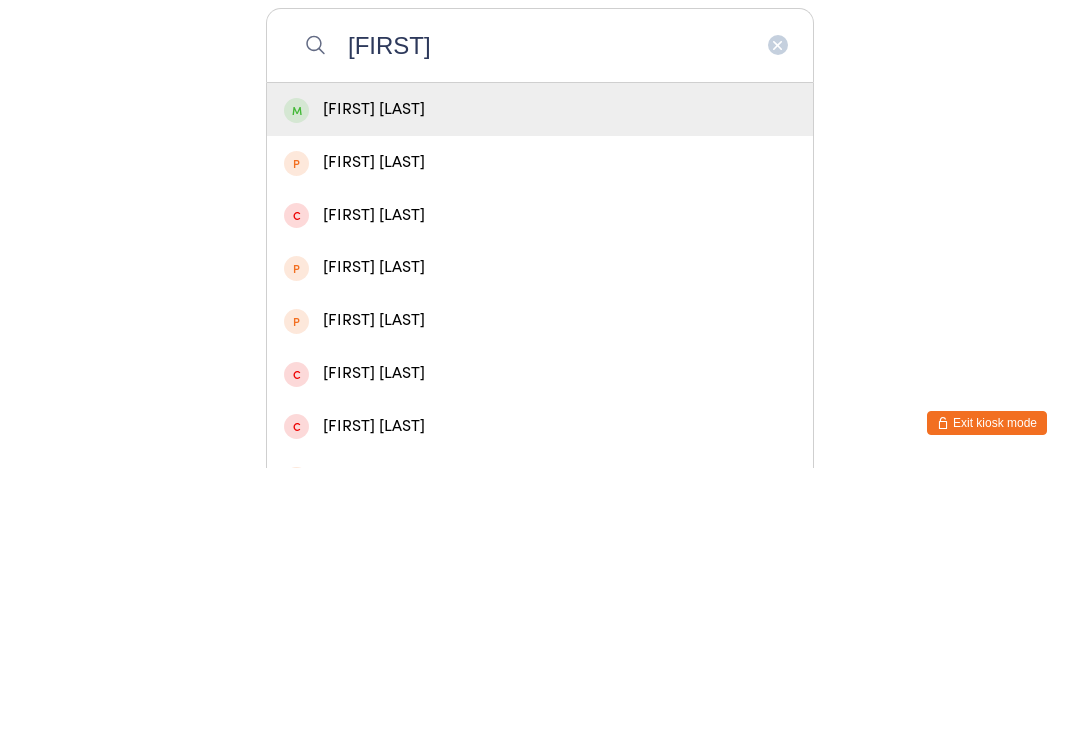 type on "[FIRST]" 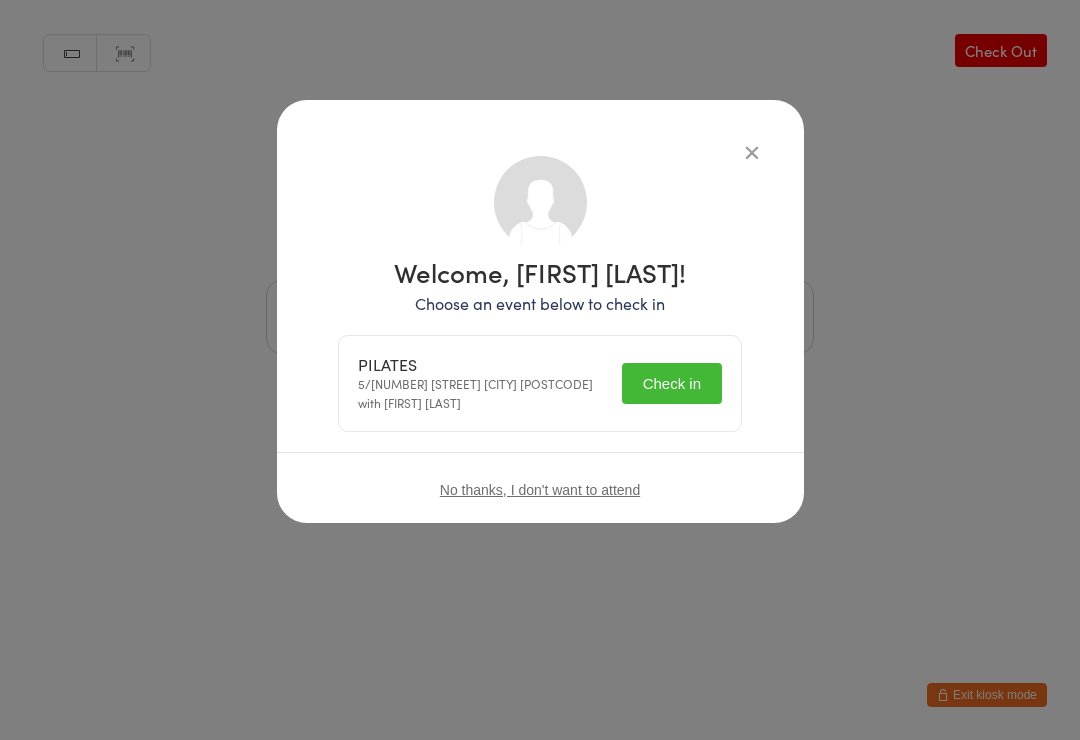 click on "Check in" at bounding box center (672, 383) 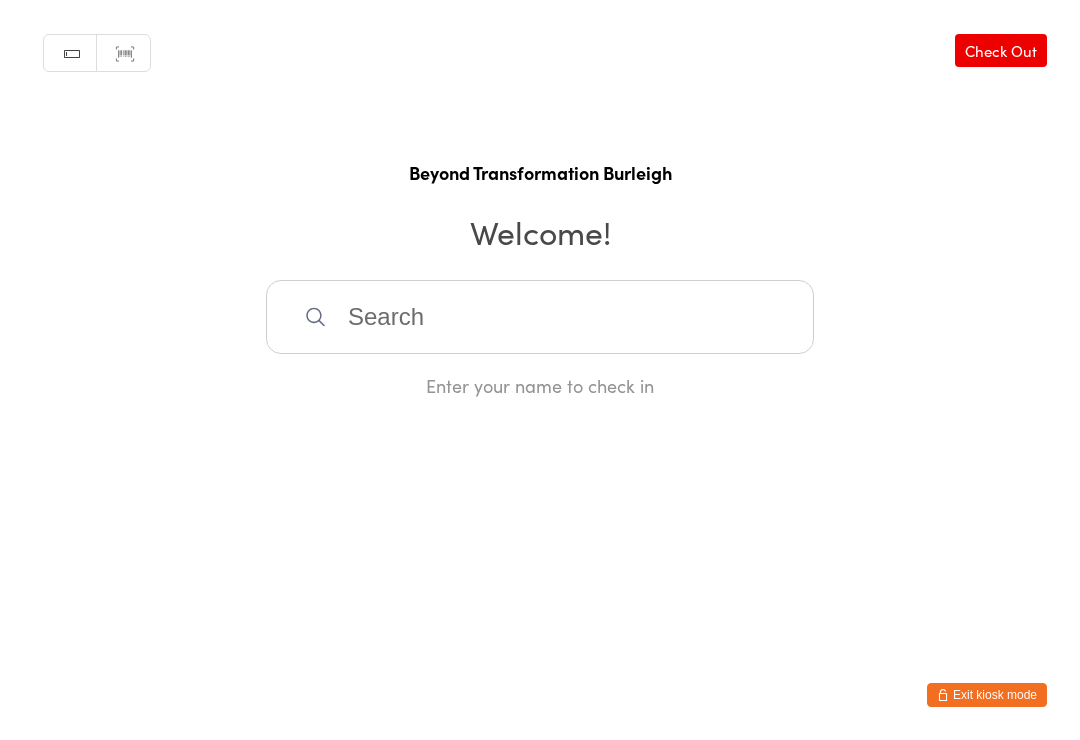 click at bounding box center (540, 317) 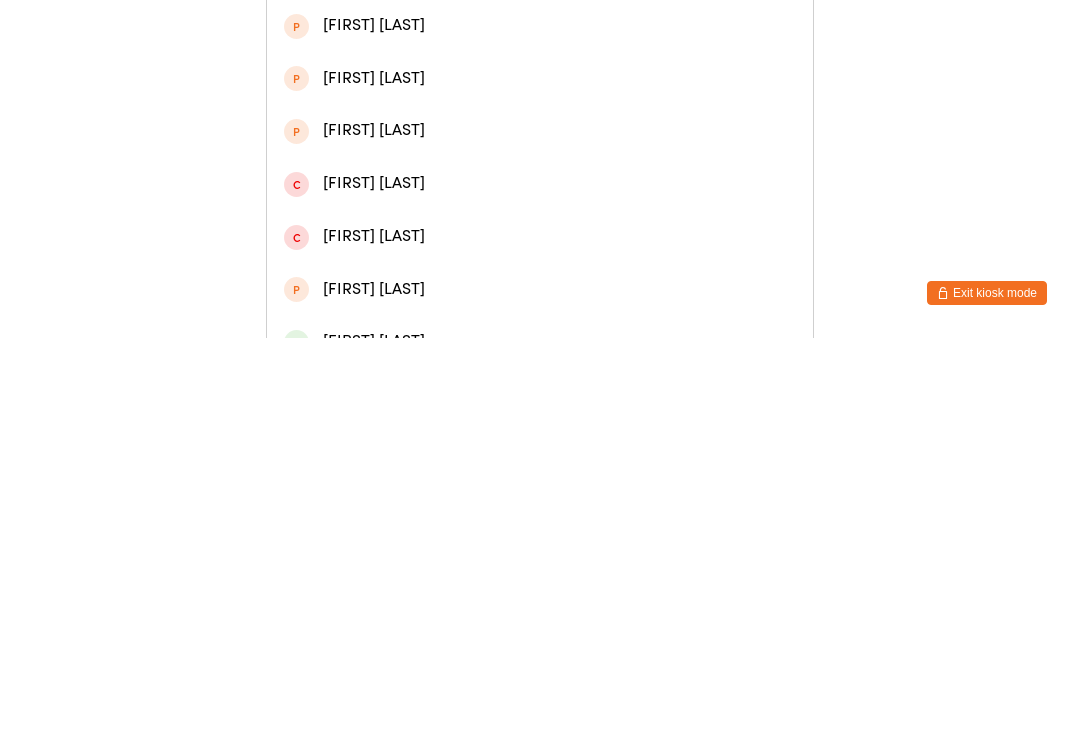 scroll, scrollTop: 134, scrollLeft: 0, axis: vertical 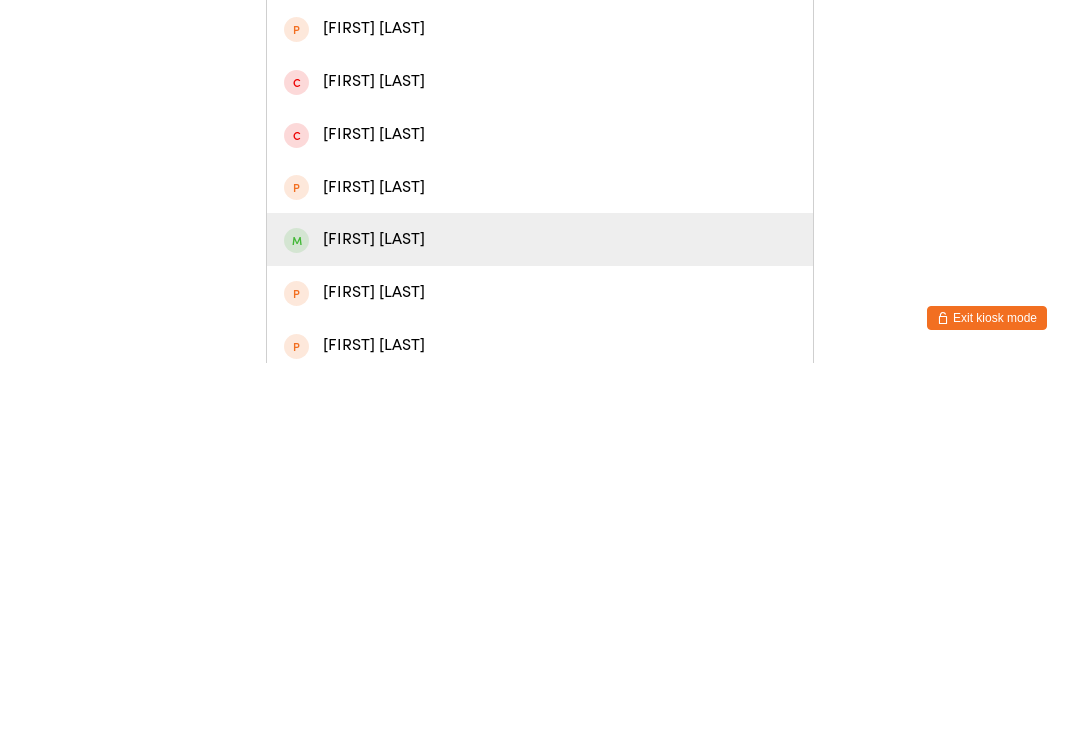 type on "[LAST]" 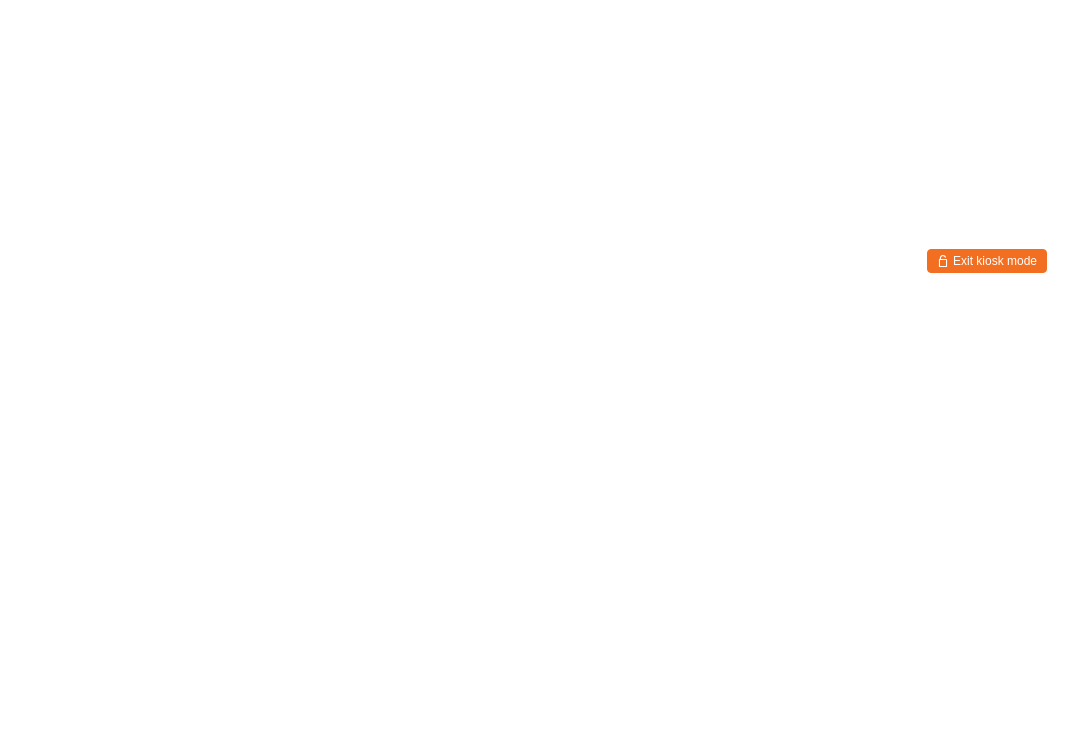 scroll, scrollTop: 0, scrollLeft: 0, axis: both 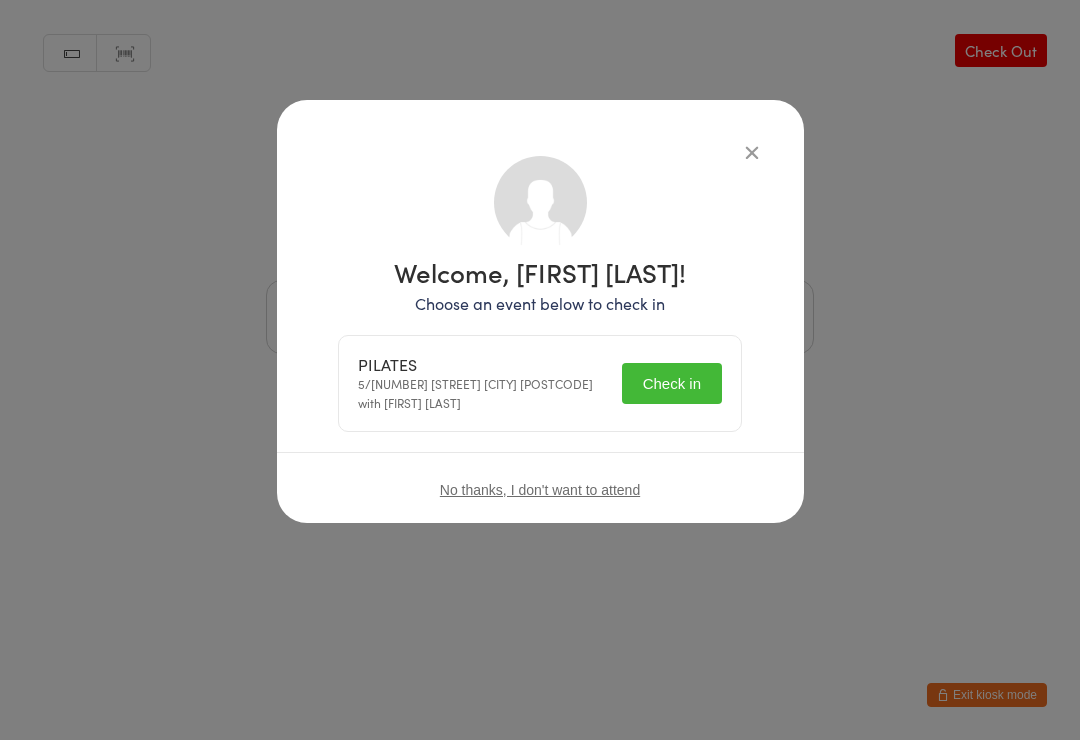 click on "Check in" at bounding box center [672, 383] 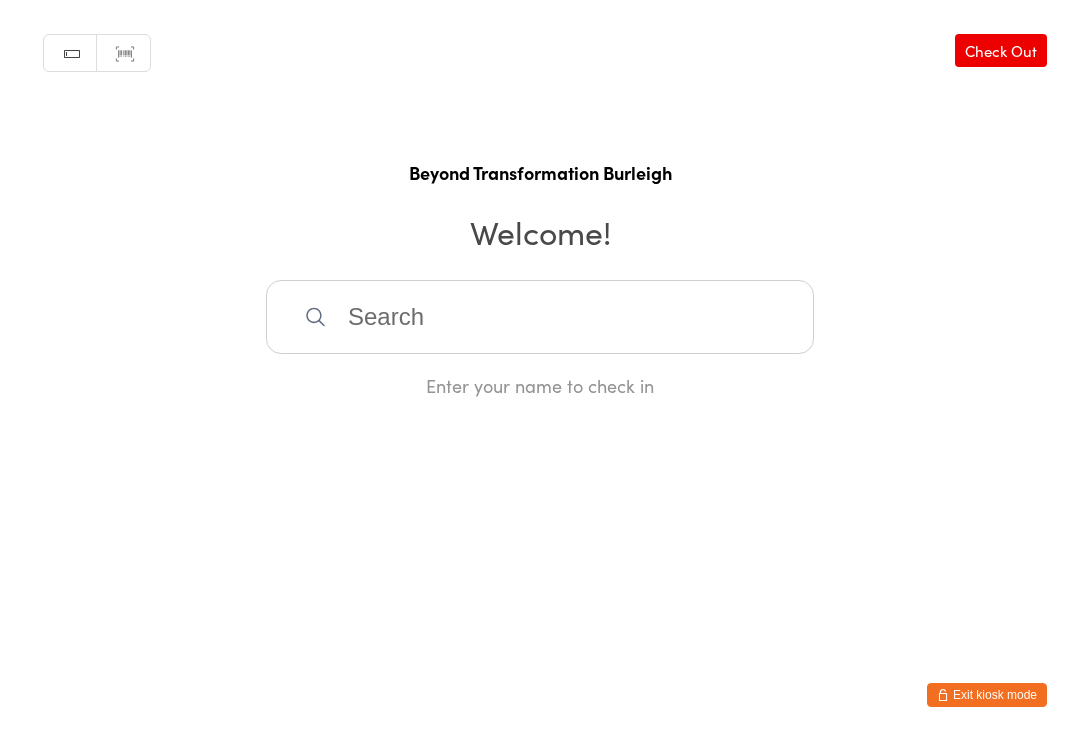 click at bounding box center [540, 317] 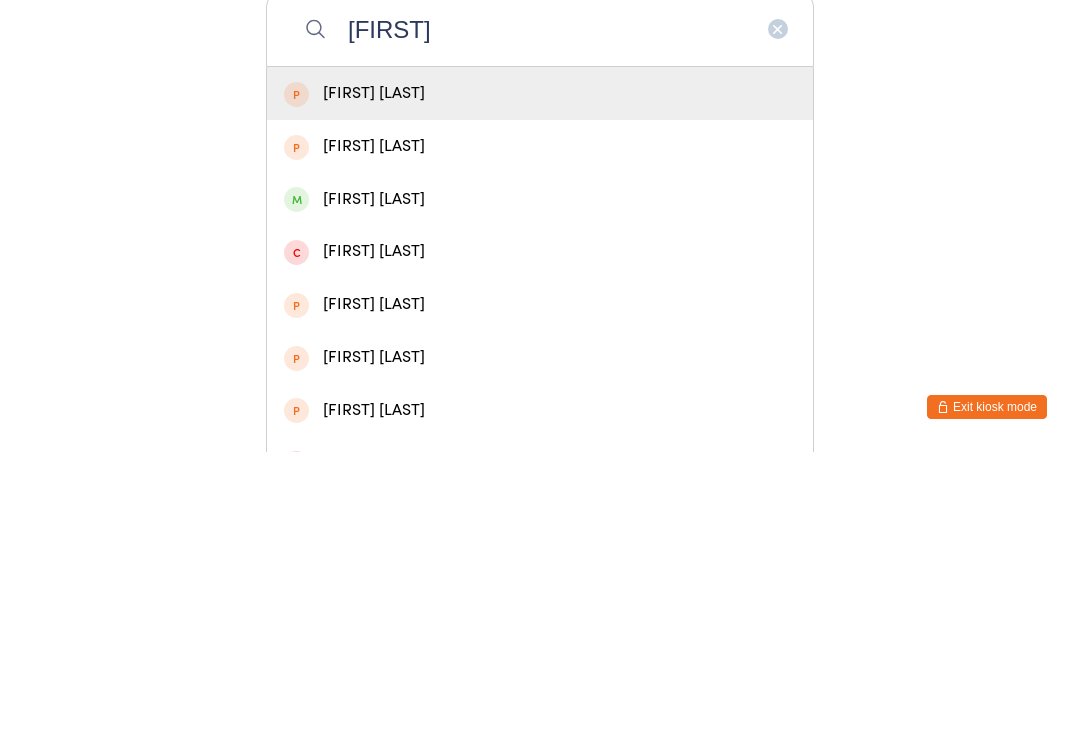 type on "[FIRST]" 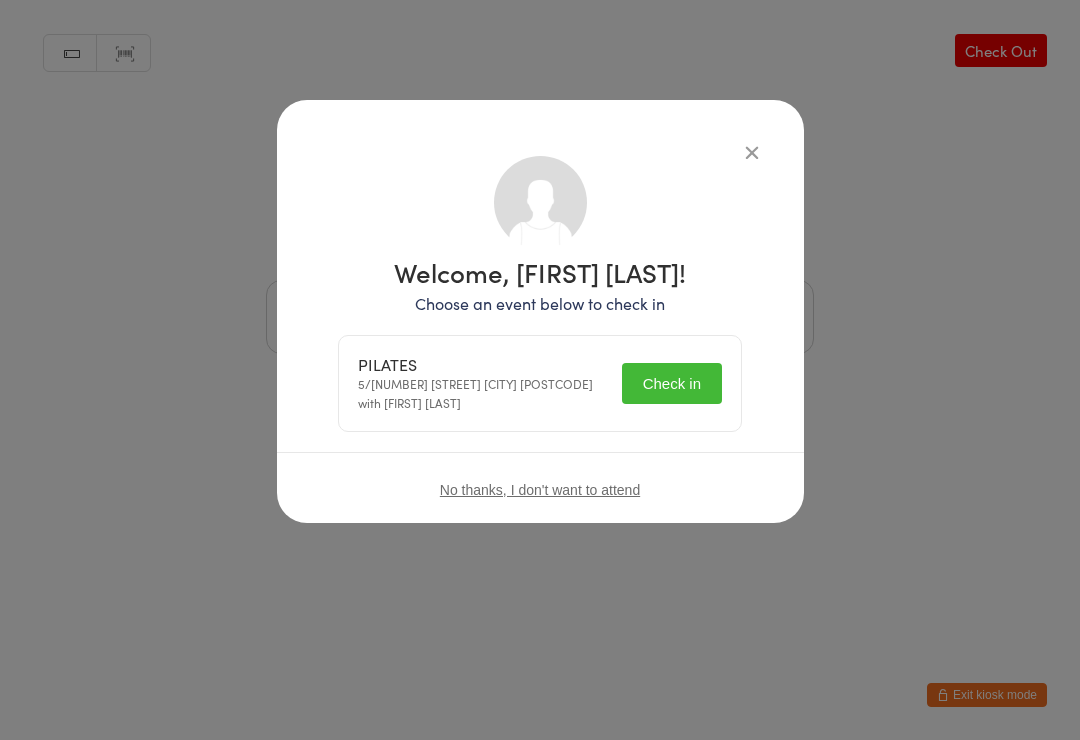 click on "Check in" at bounding box center (672, 383) 